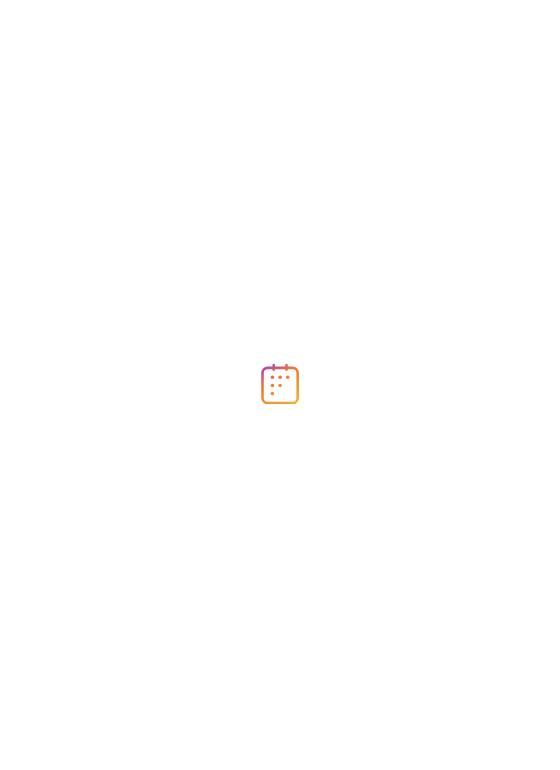 scroll, scrollTop: 0, scrollLeft: 0, axis: both 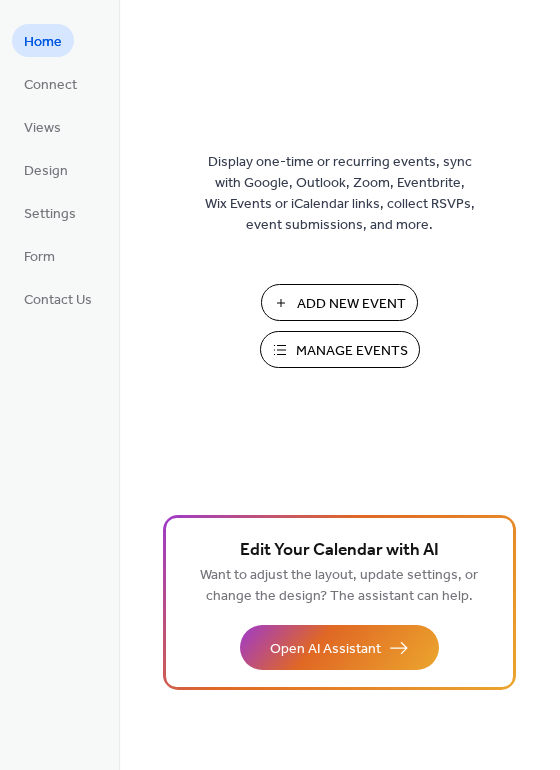 click on "Manage Events" at bounding box center [352, 351] 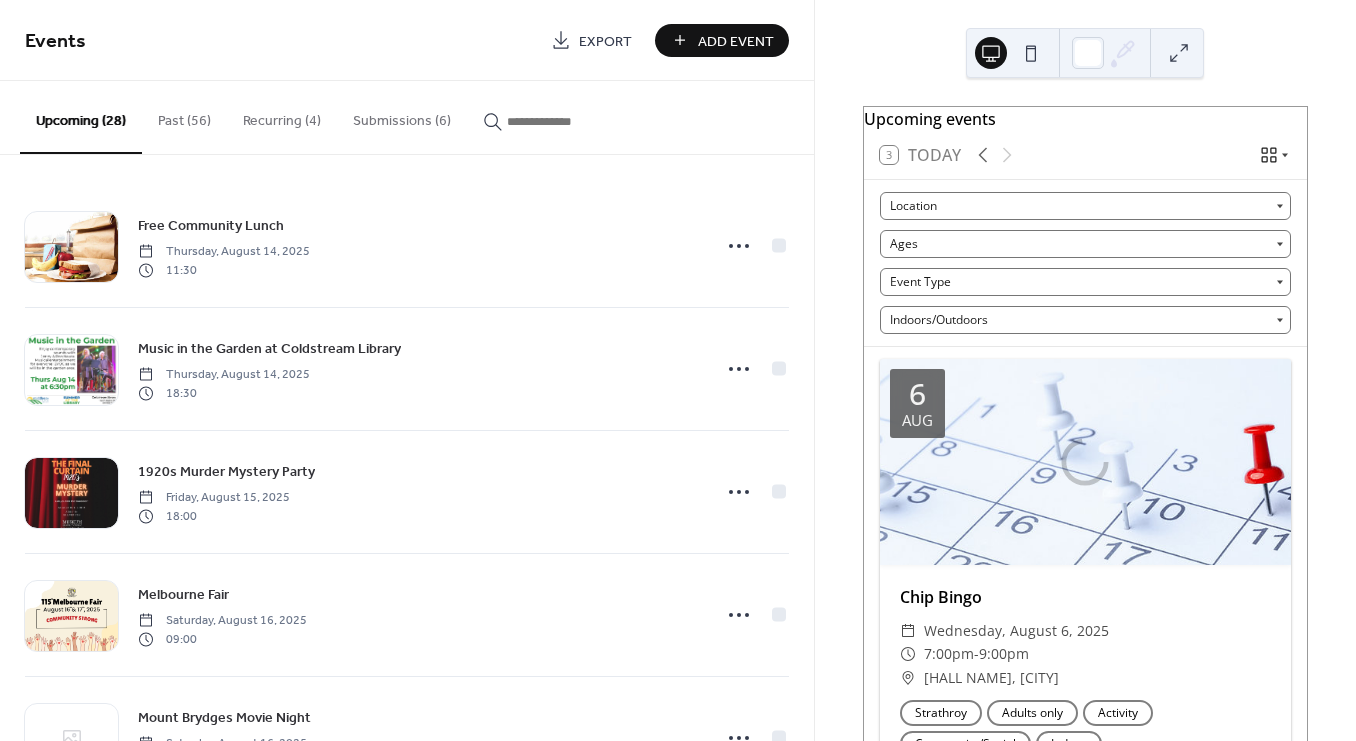 scroll, scrollTop: 0, scrollLeft: 0, axis: both 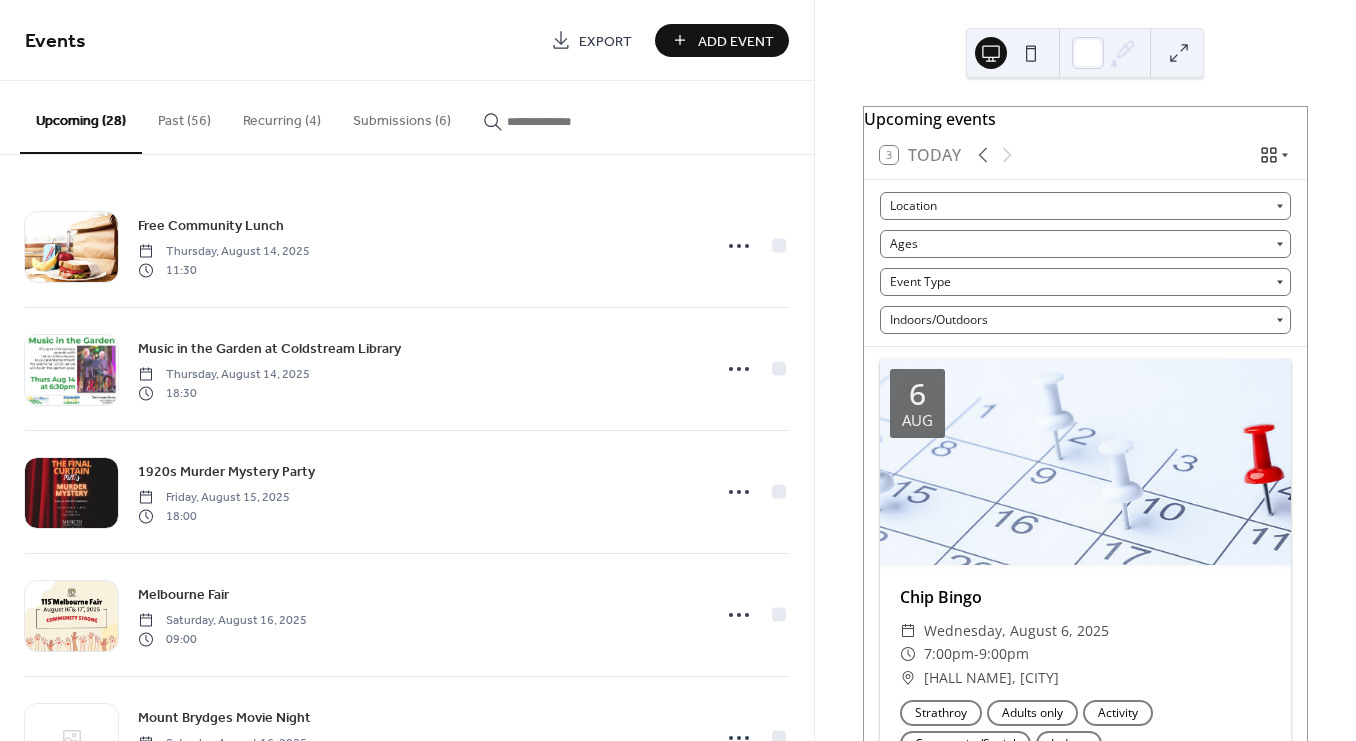 click on "Submissions (6)" at bounding box center (402, 116) 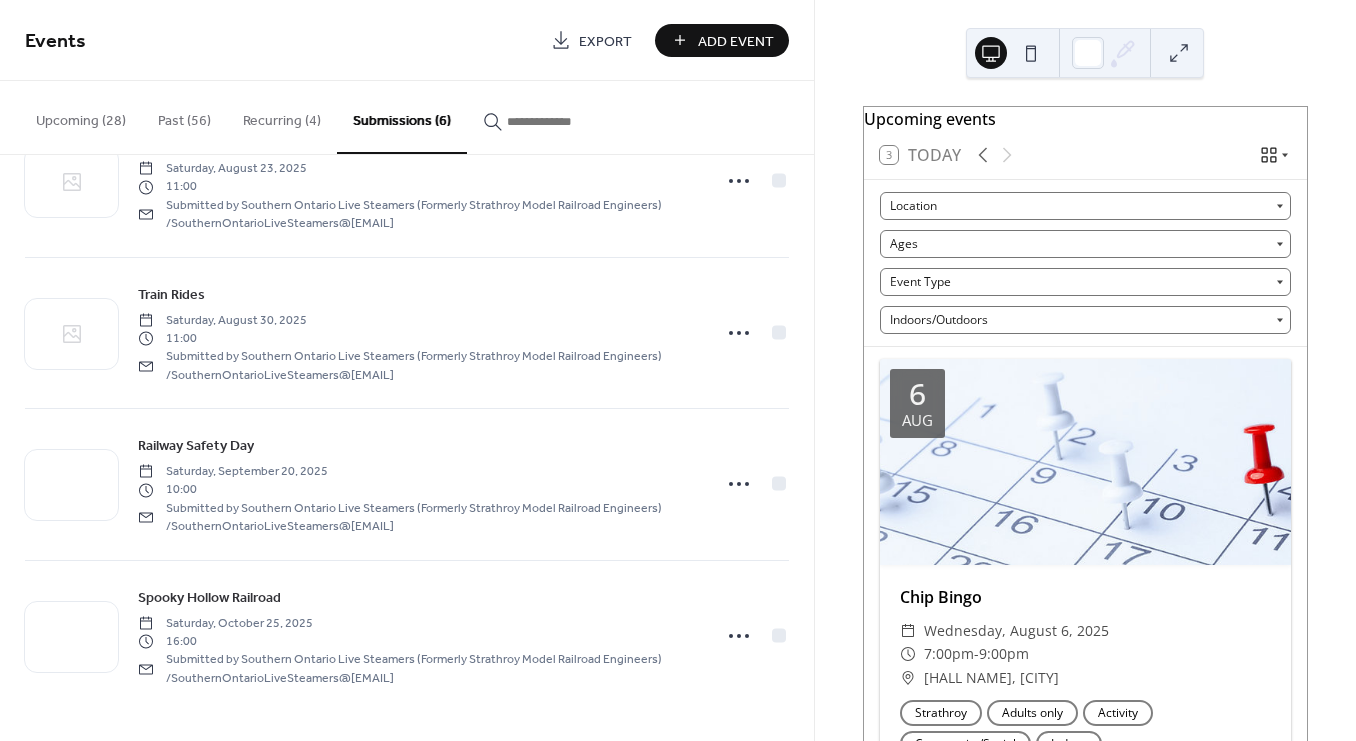 scroll, scrollTop: 0, scrollLeft: 0, axis: both 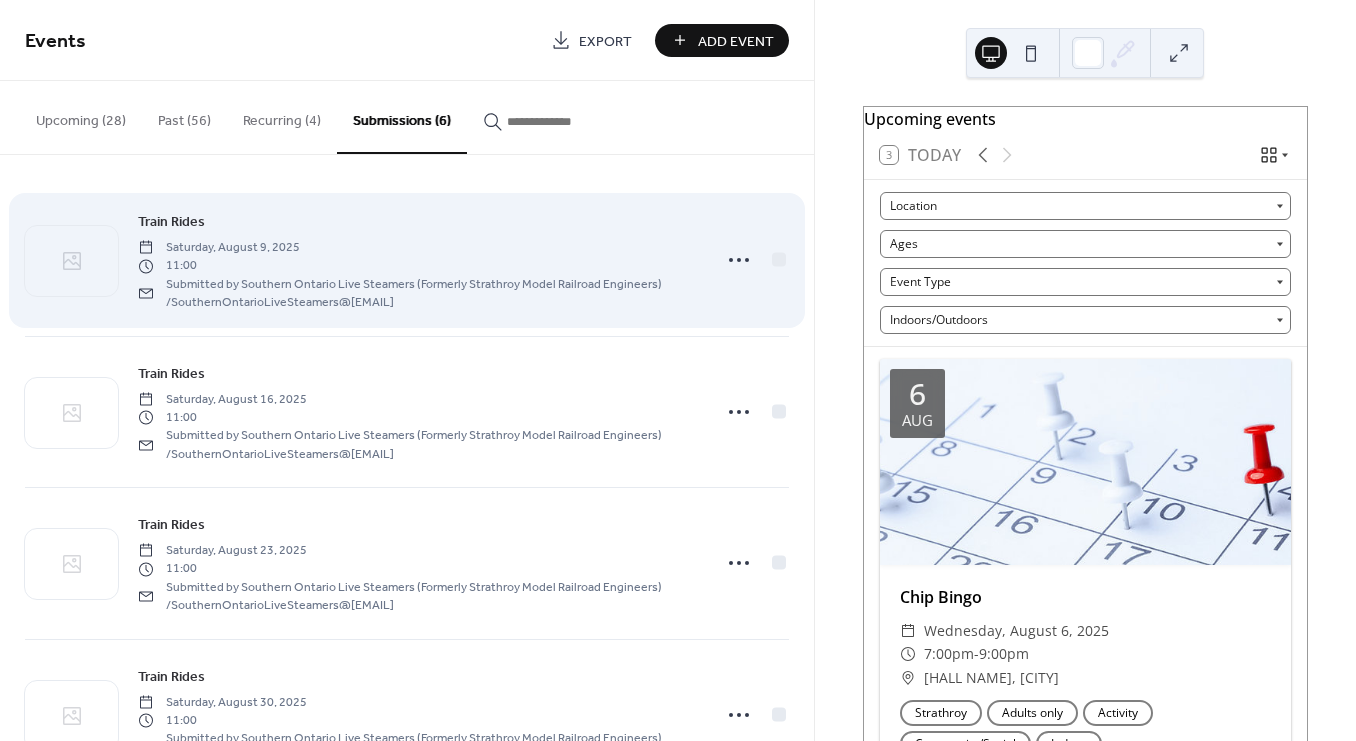 click on "Saturday, August 9, 2025" at bounding box center [418, 248] 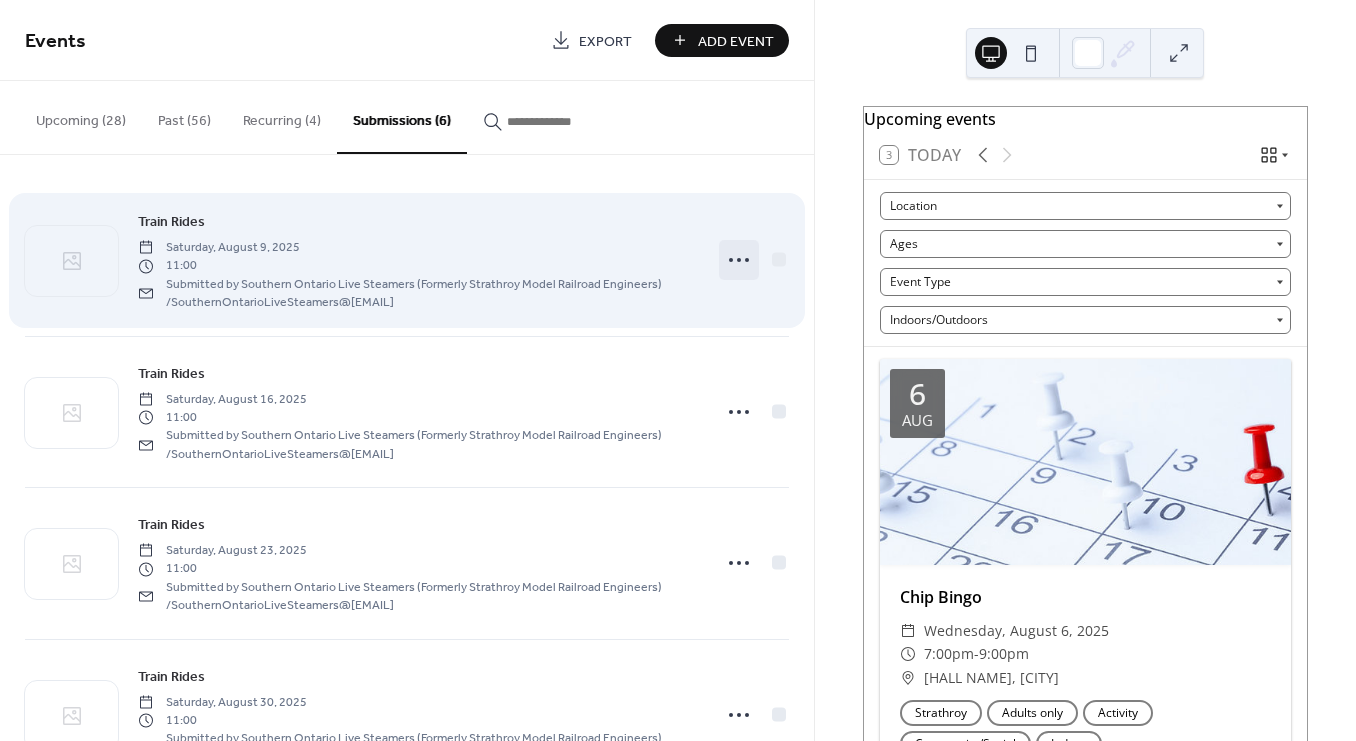 click 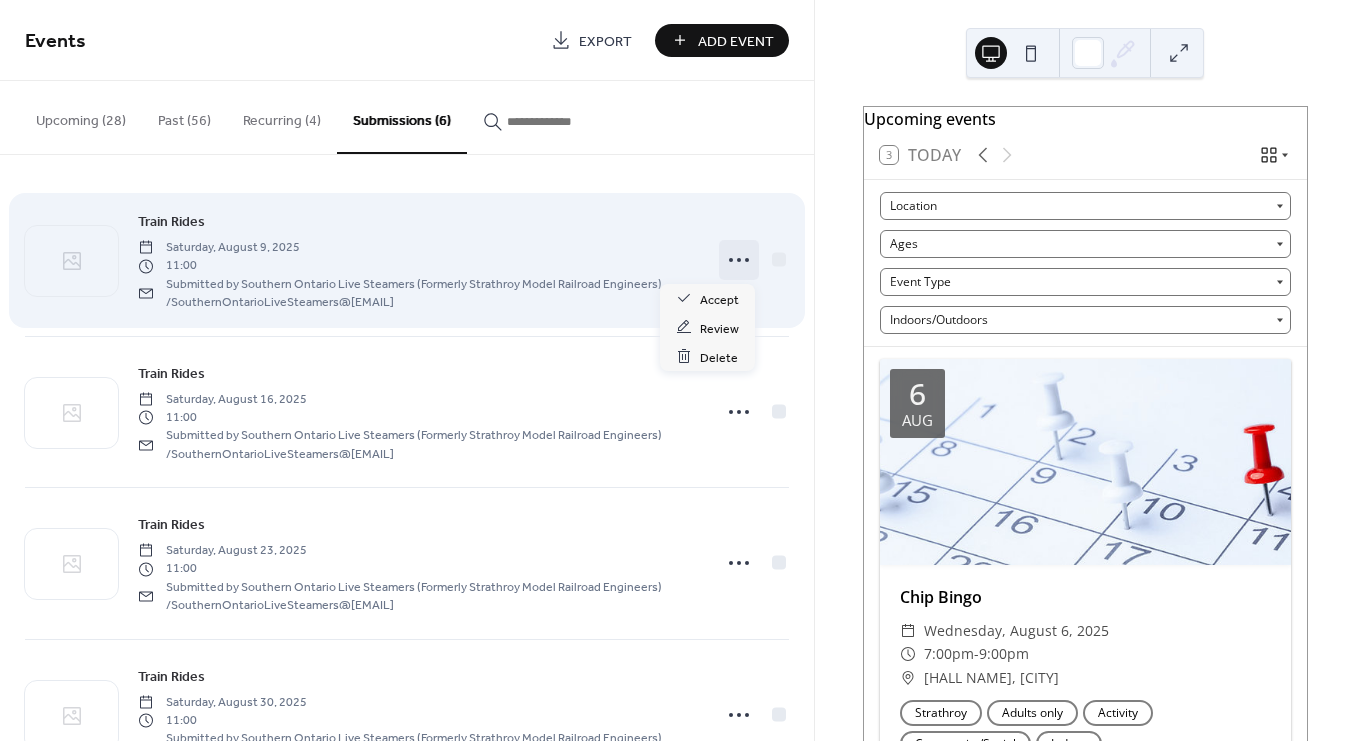 drag, startPoint x: 373, startPoint y: 265, endPoint x: 193, endPoint y: 231, distance: 183.18297 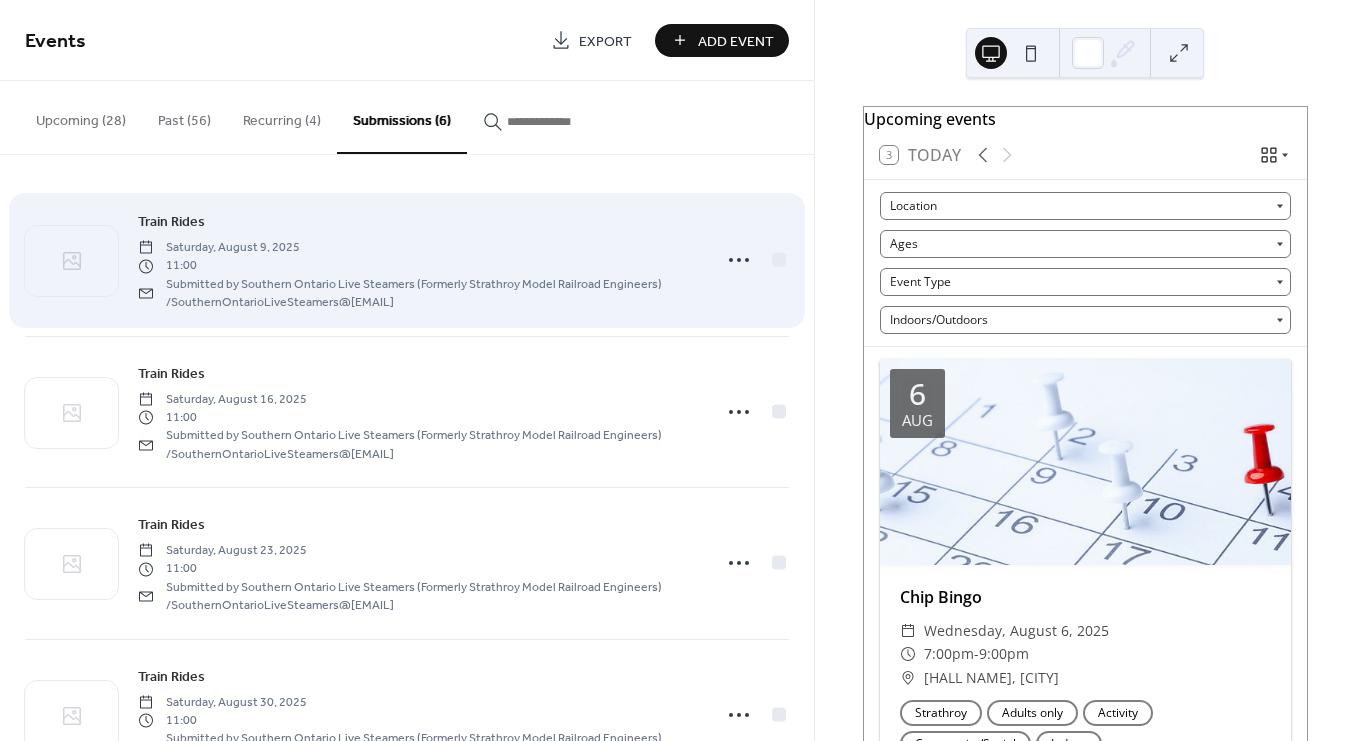 click on "Train Rides" at bounding box center [171, 222] 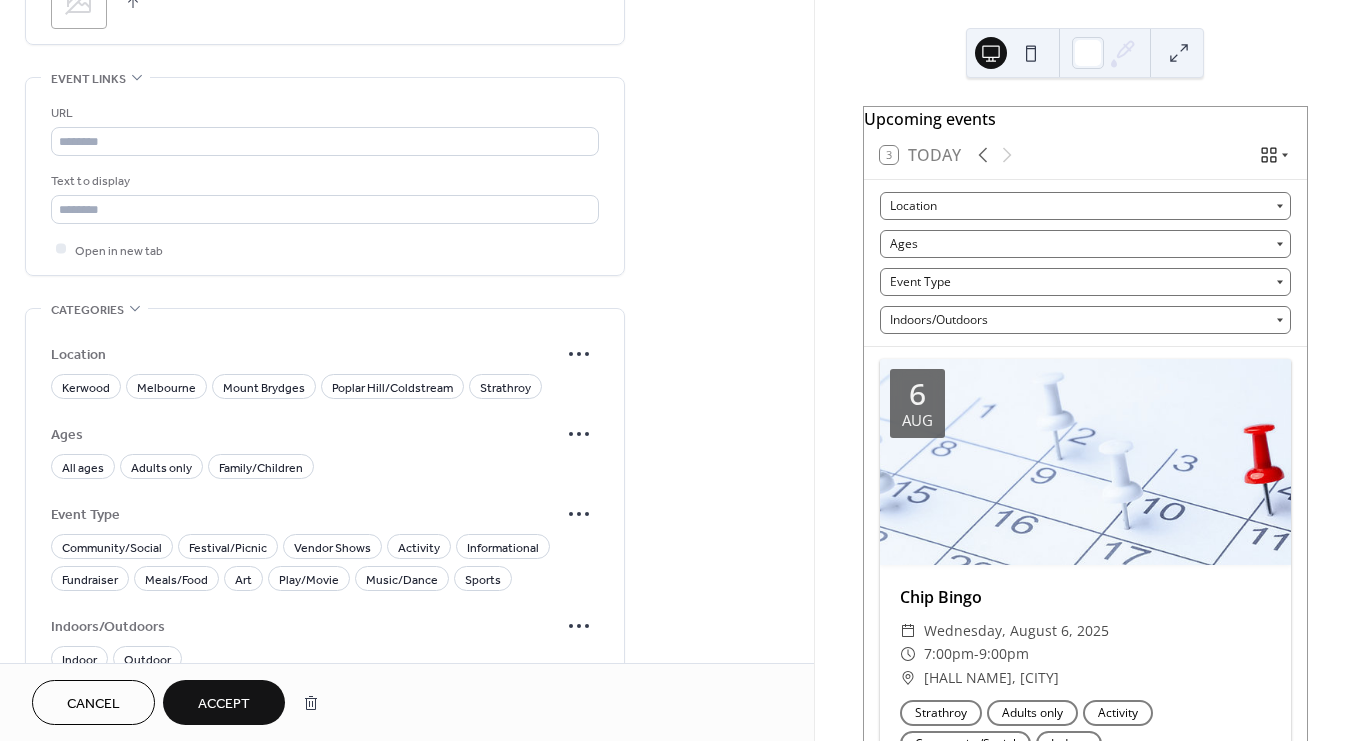 scroll, scrollTop: 1282, scrollLeft: 0, axis: vertical 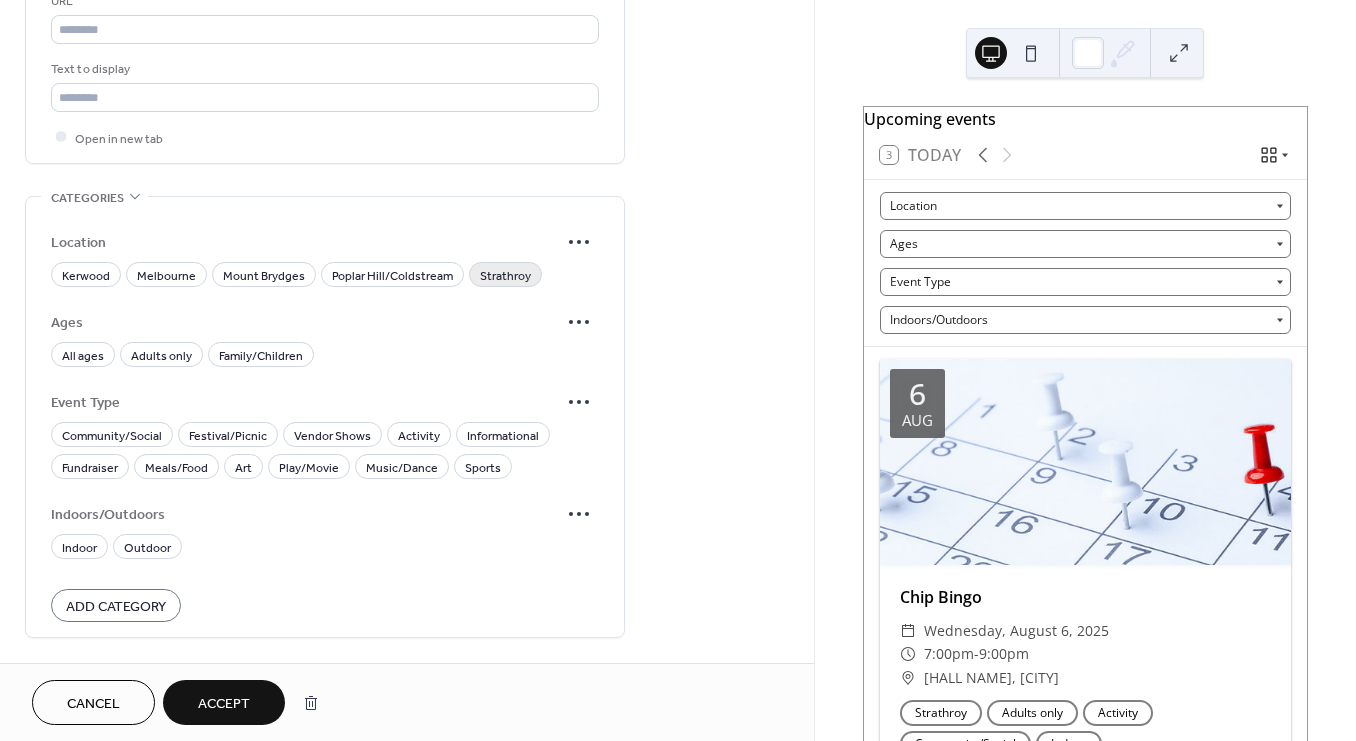 click on "Strathroy" at bounding box center (505, 275) 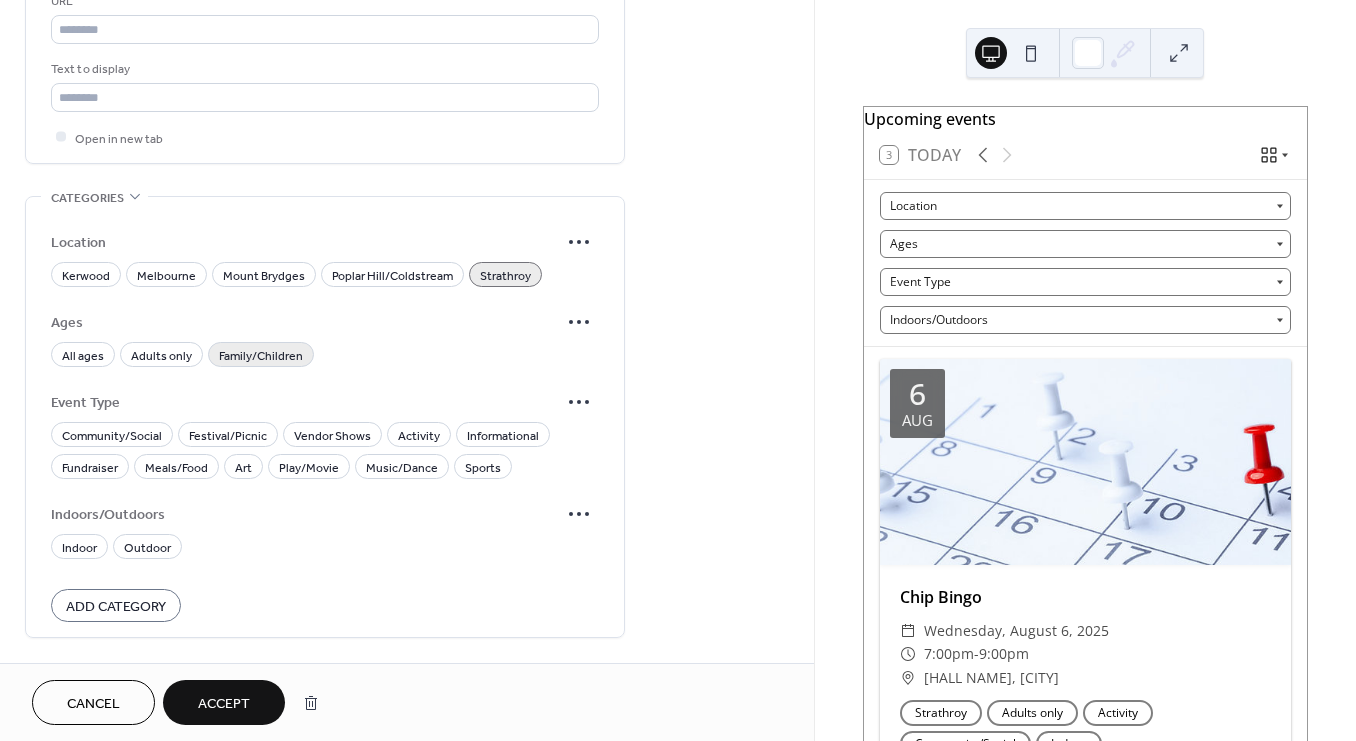 click on "Family/Children" at bounding box center (261, 355) 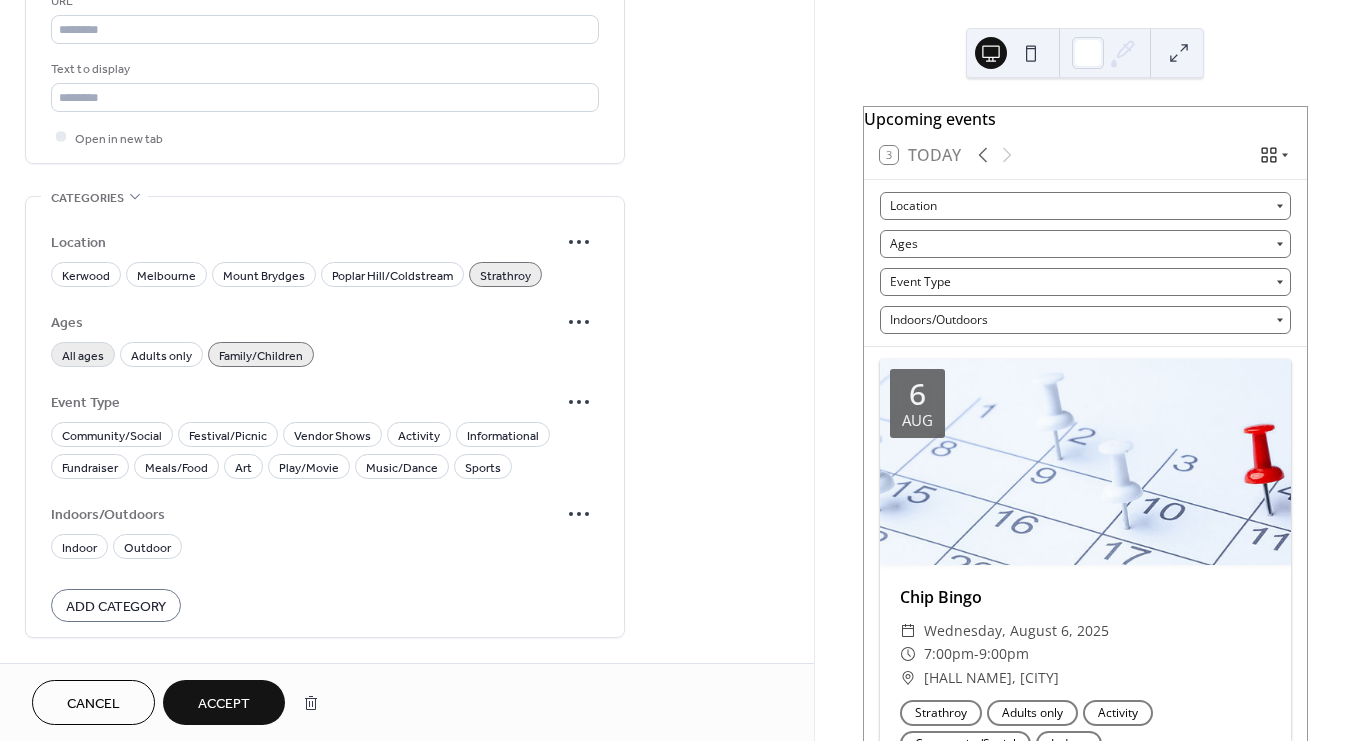 click on "All ages" at bounding box center [83, 355] 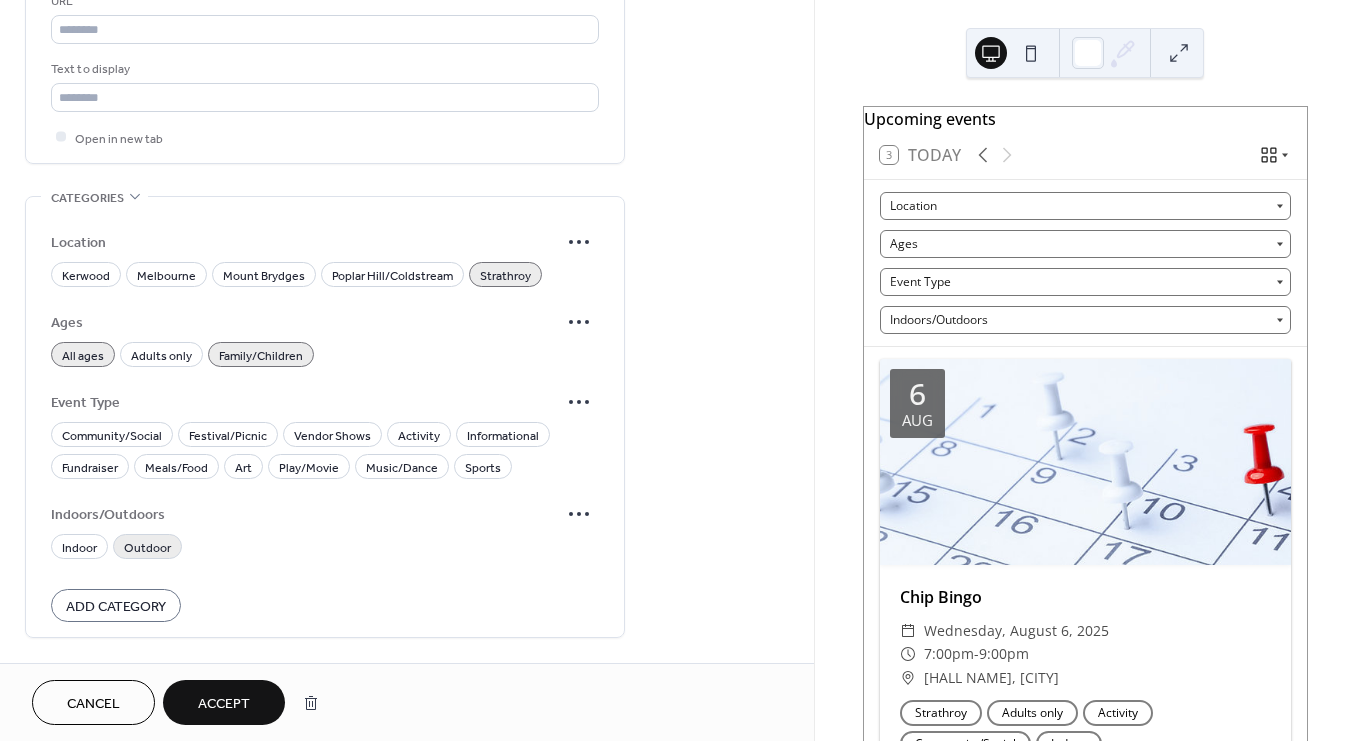 click on "Outdoor" at bounding box center [147, 547] 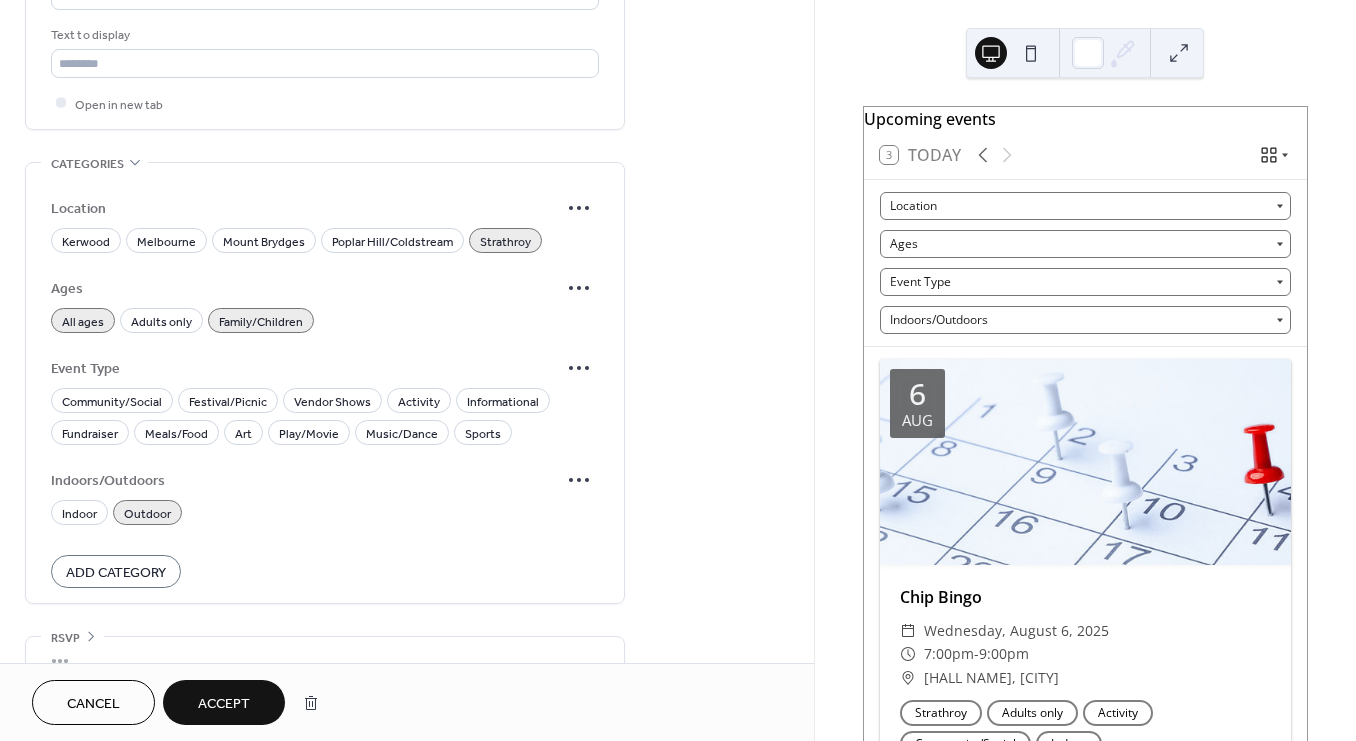 scroll, scrollTop: 1353, scrollLeft: 0, axis: vertical 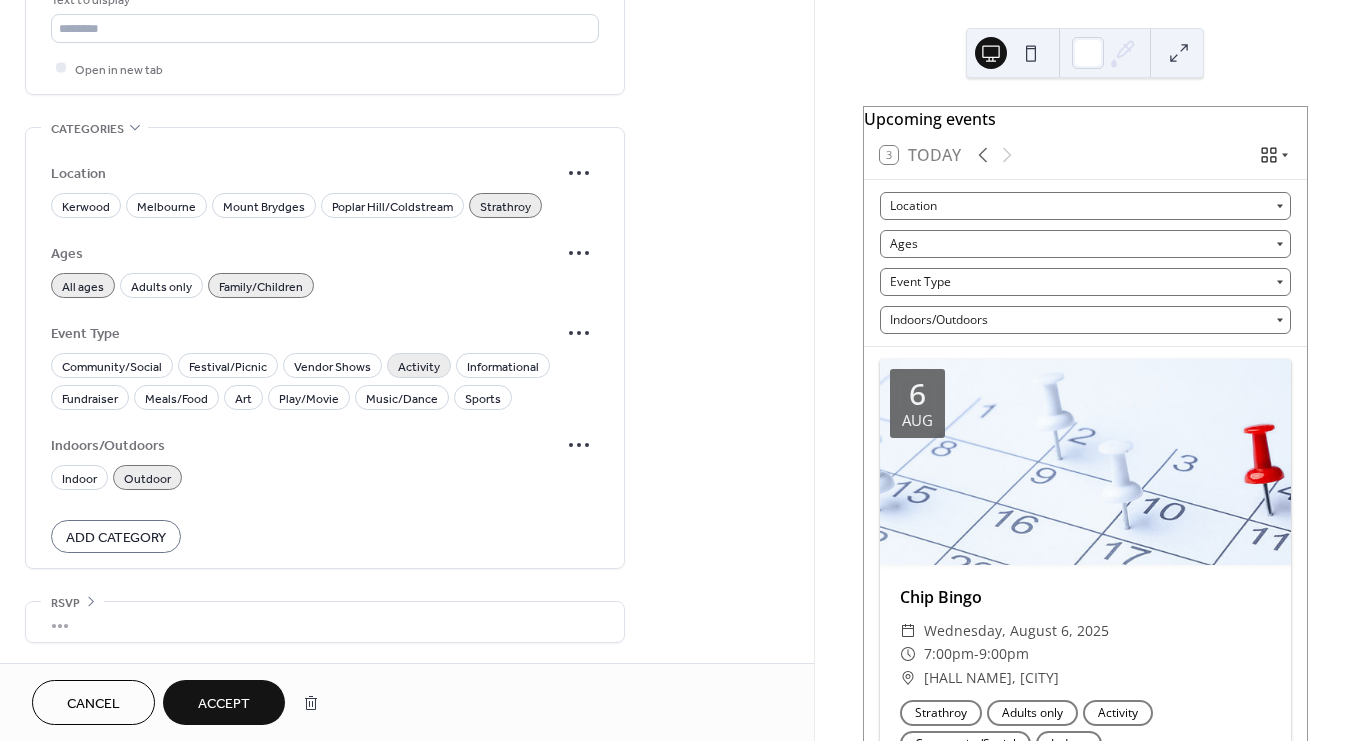 click on "Activity" at bounding box center [419, 366] 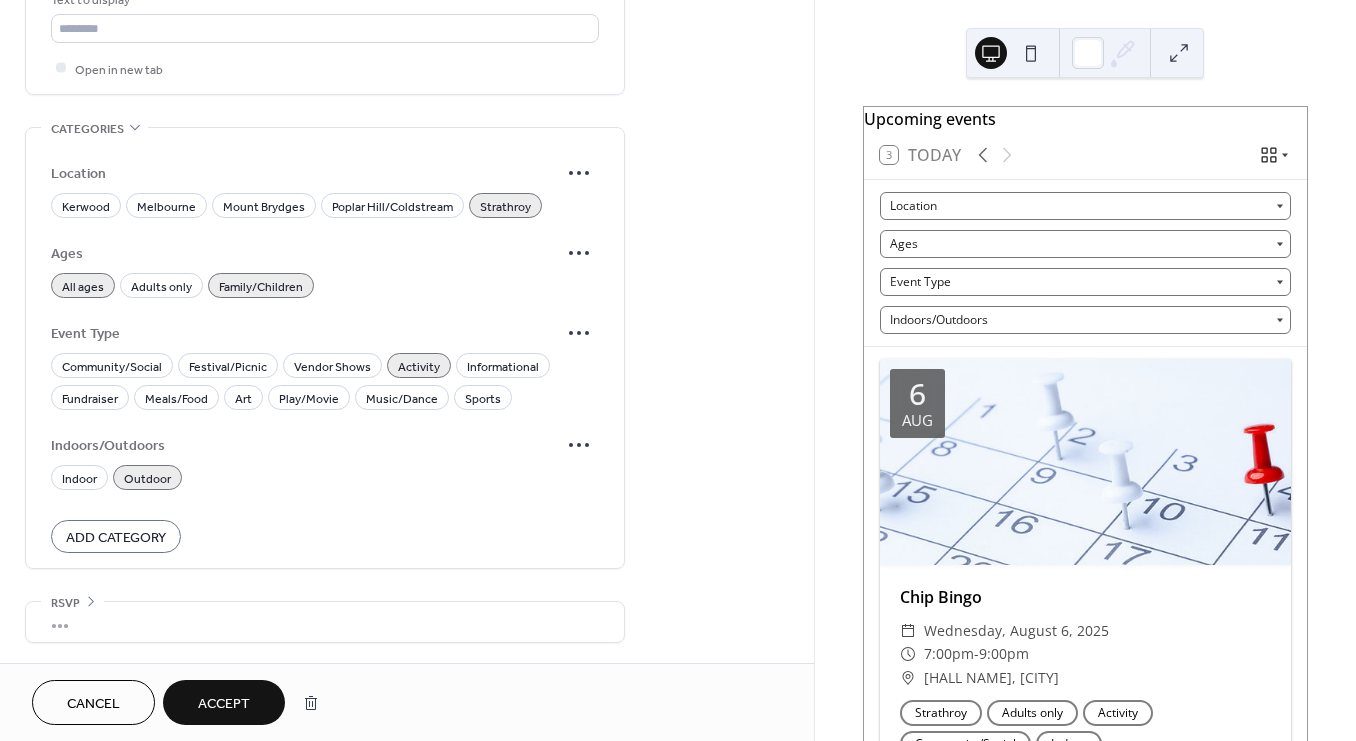 click on "Accept" at bounding box center (224, 704) 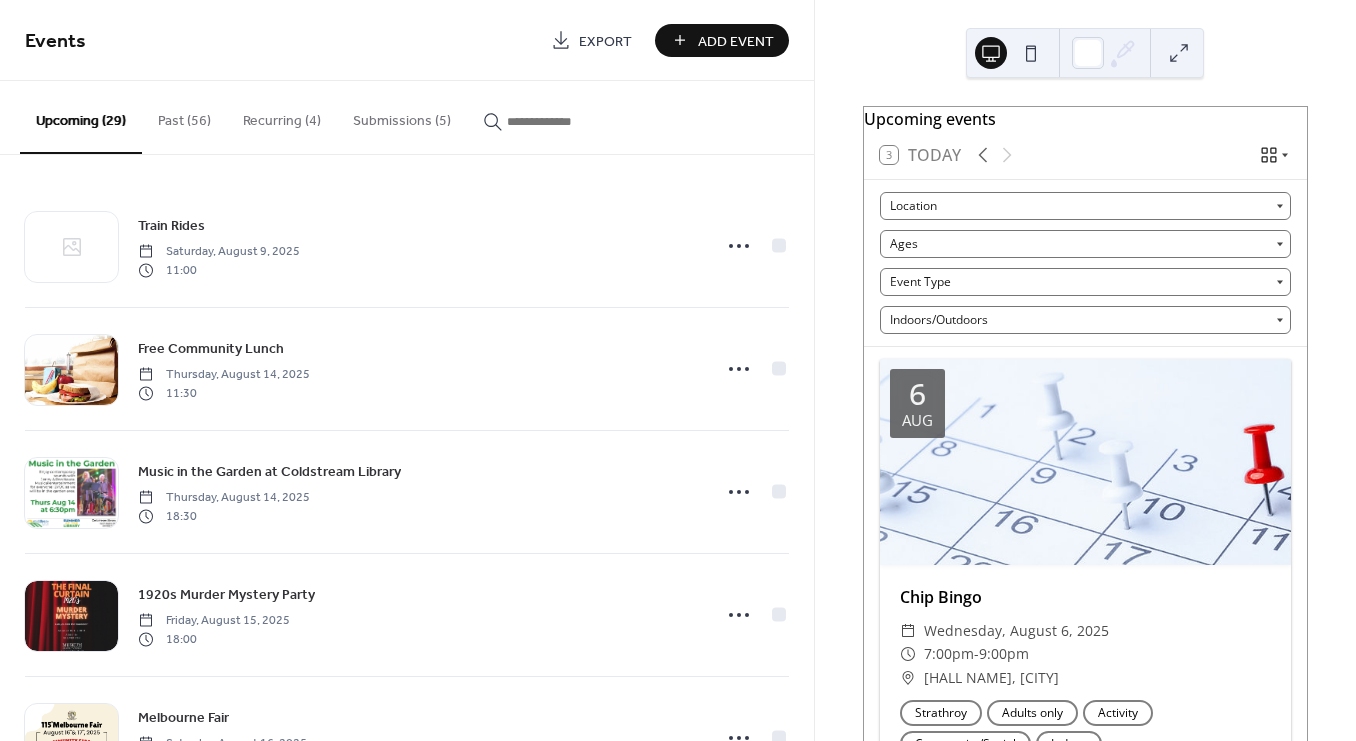 click on "Submissions (5)" at bounding box center (402, 116) 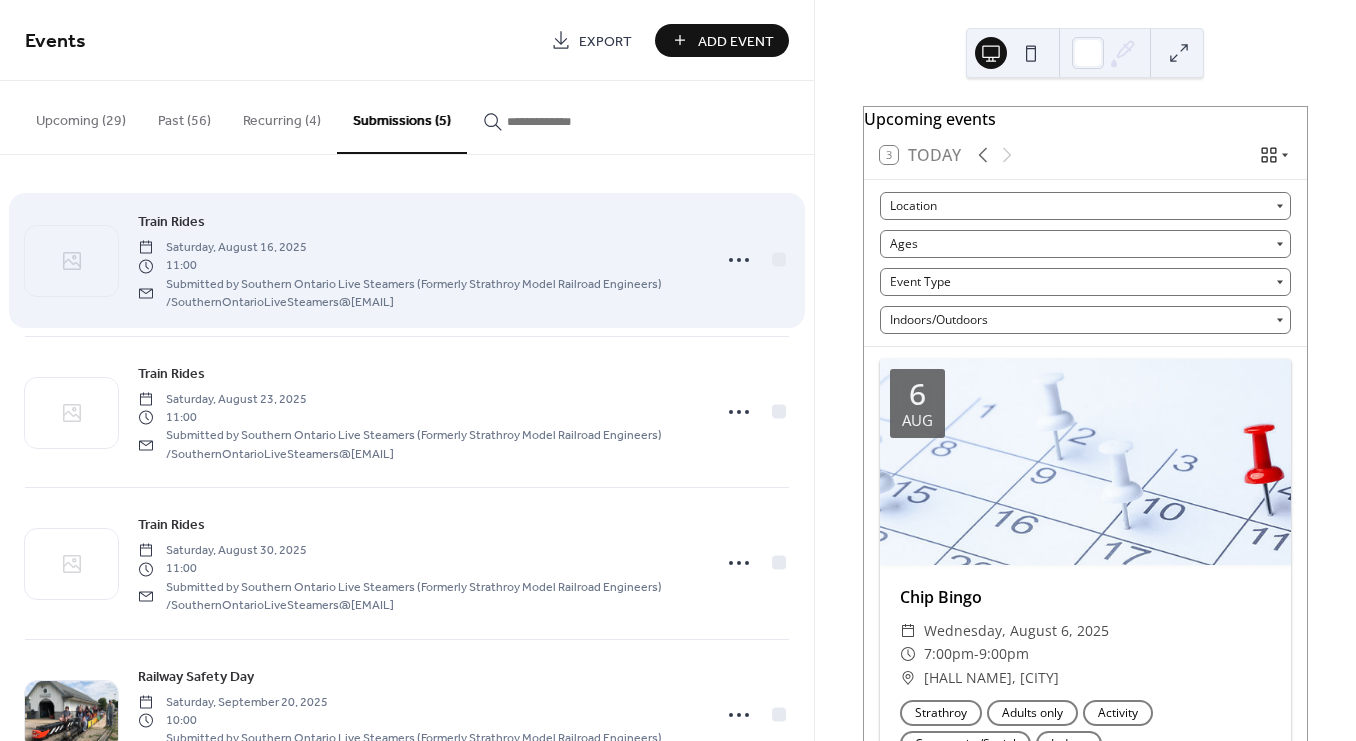 click on "Train Rides" at bounding box center [171, 222] 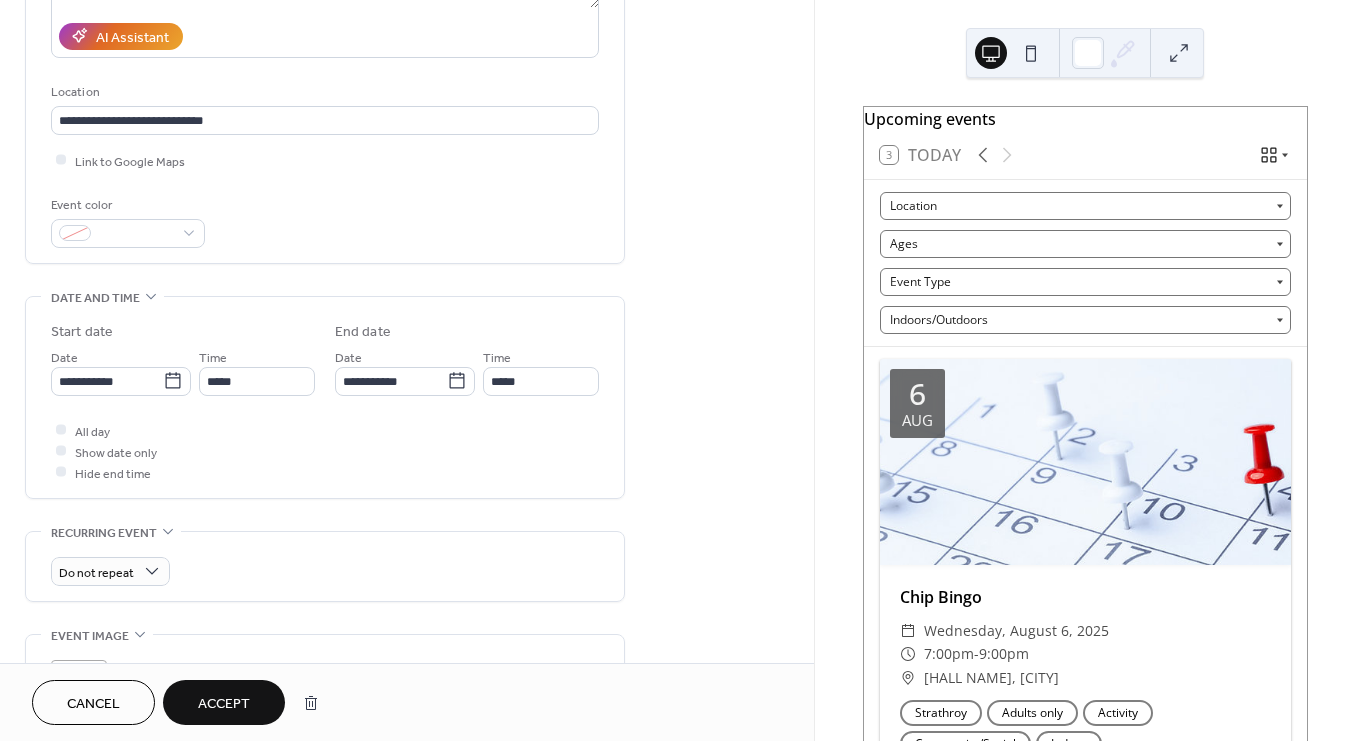 scroll, scrollTop: 1353, scrollLeft: 0, axis: vertical 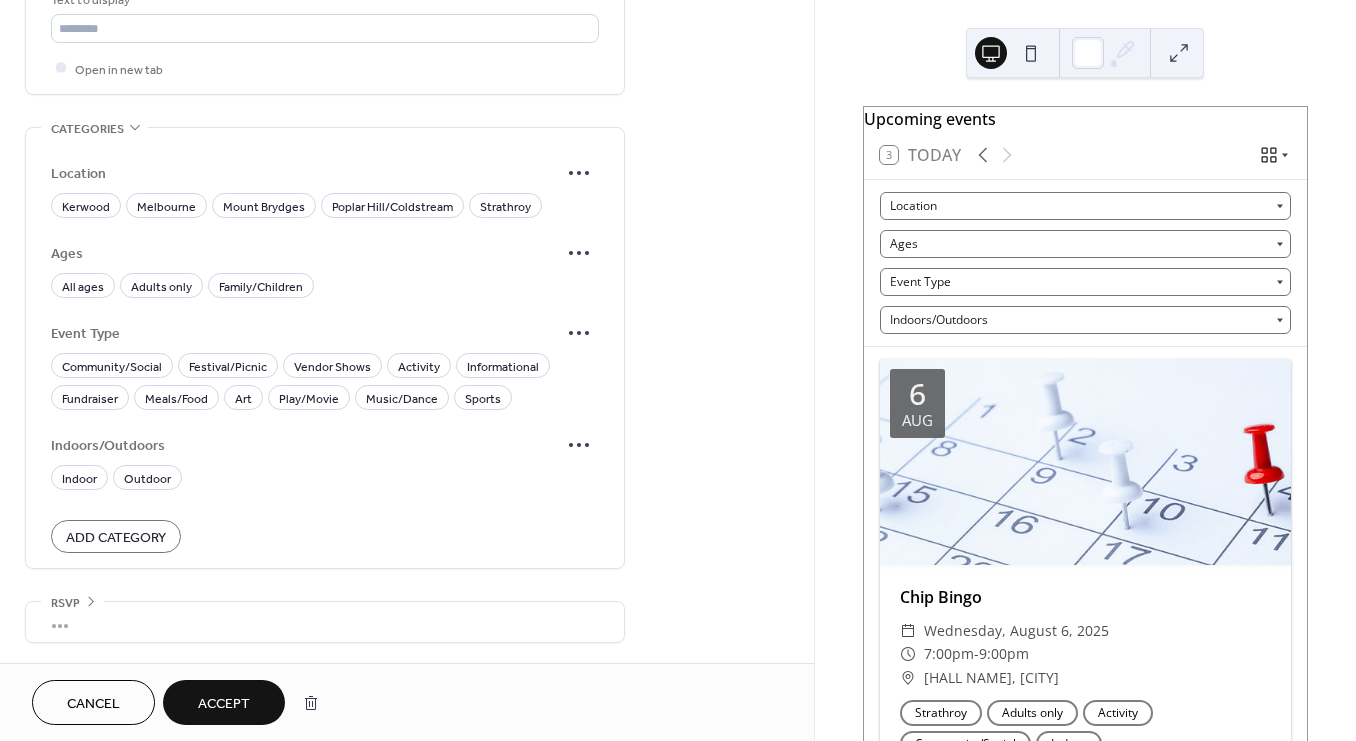drag, startPoint x: 512, startPoint y: 203, endPoint x: 301, endPoint y: 238, distance: 213.88315 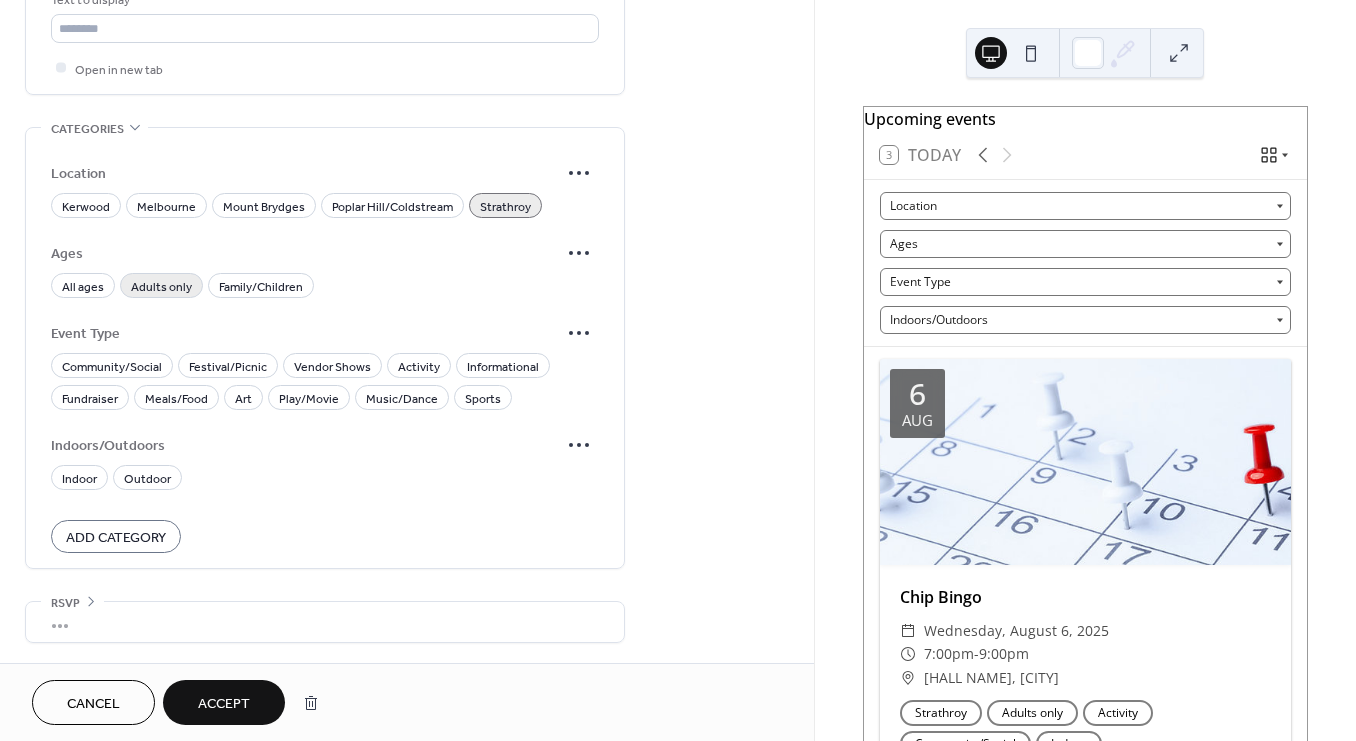 drag, startPoint x: 75, startPoint y: 284, endPoint x: 190, endPoint y: 282, distance: 115.01739 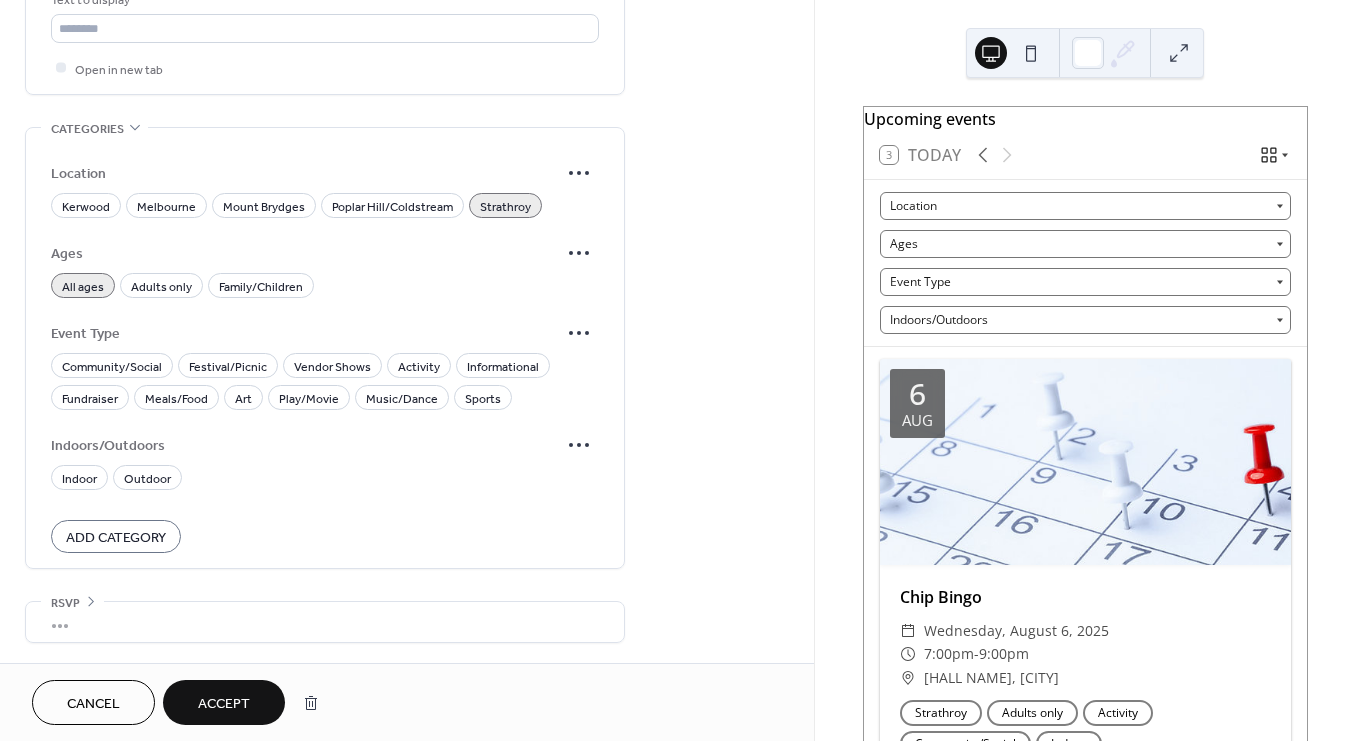 drag, startPoint x: 243, startPoint y: 282, endPoint x: 182, endPoint y: 342, distance: 85.56284 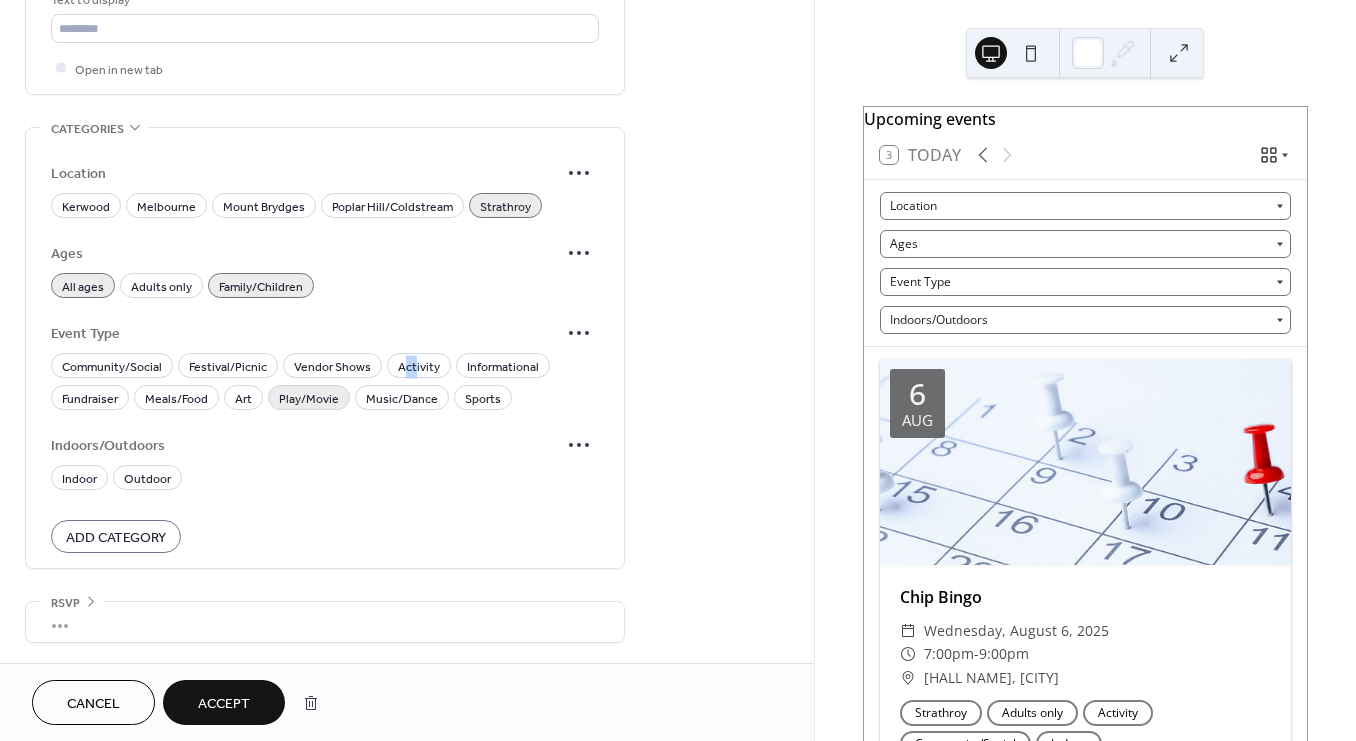 drag, startPoint x: 413, startPoint y: 359, endPoint x: 300, endPoint y: 390, distance: 117.17508 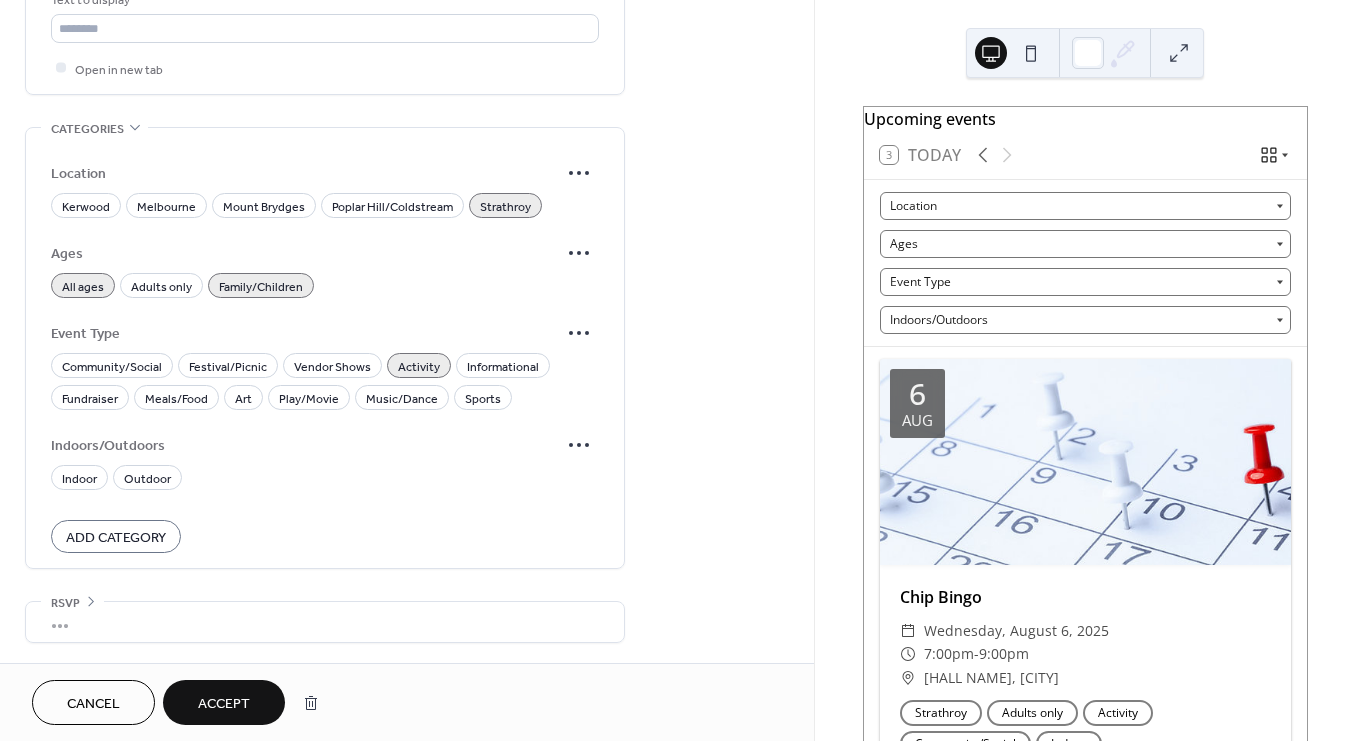 drag, startPoint x: 159, startPoint y: 480, endPoint x: 168, endPoint y: 511, distance: 32.280025 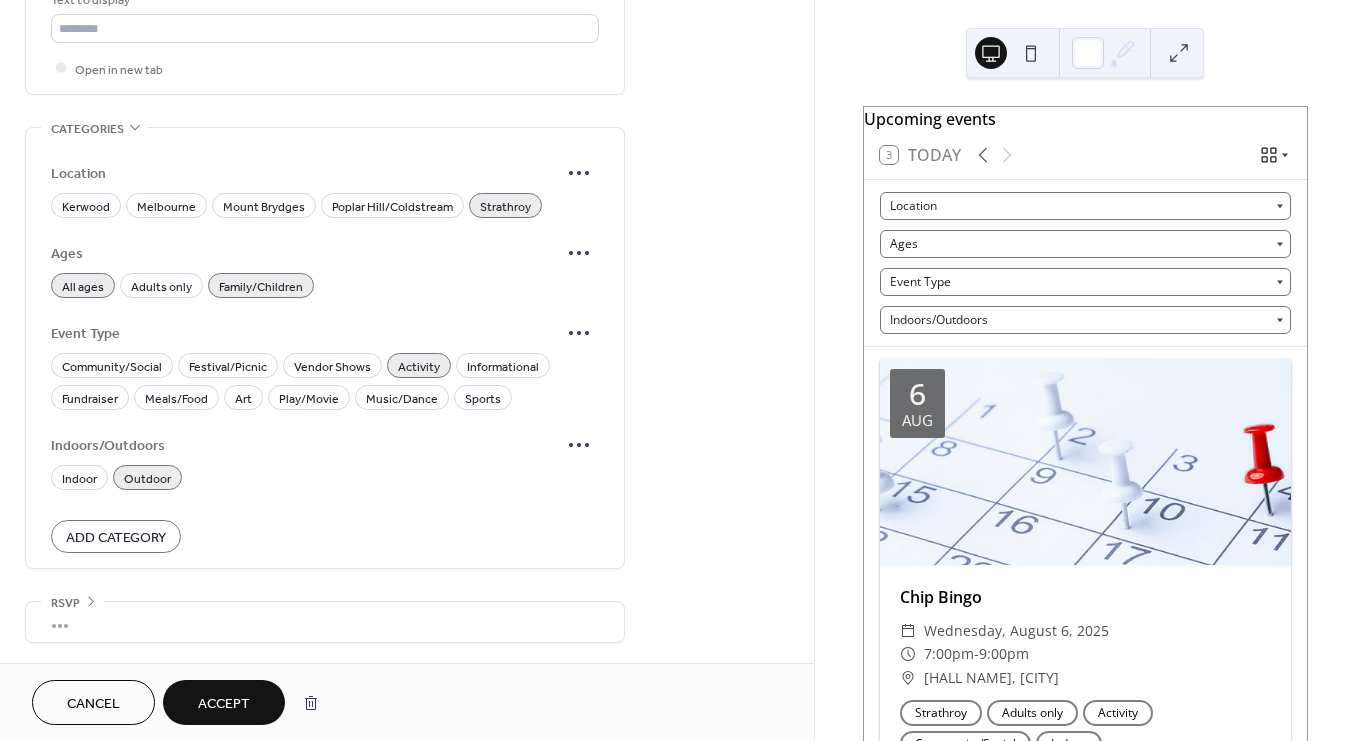 click on "Accept" at bounding box center [224, 704] 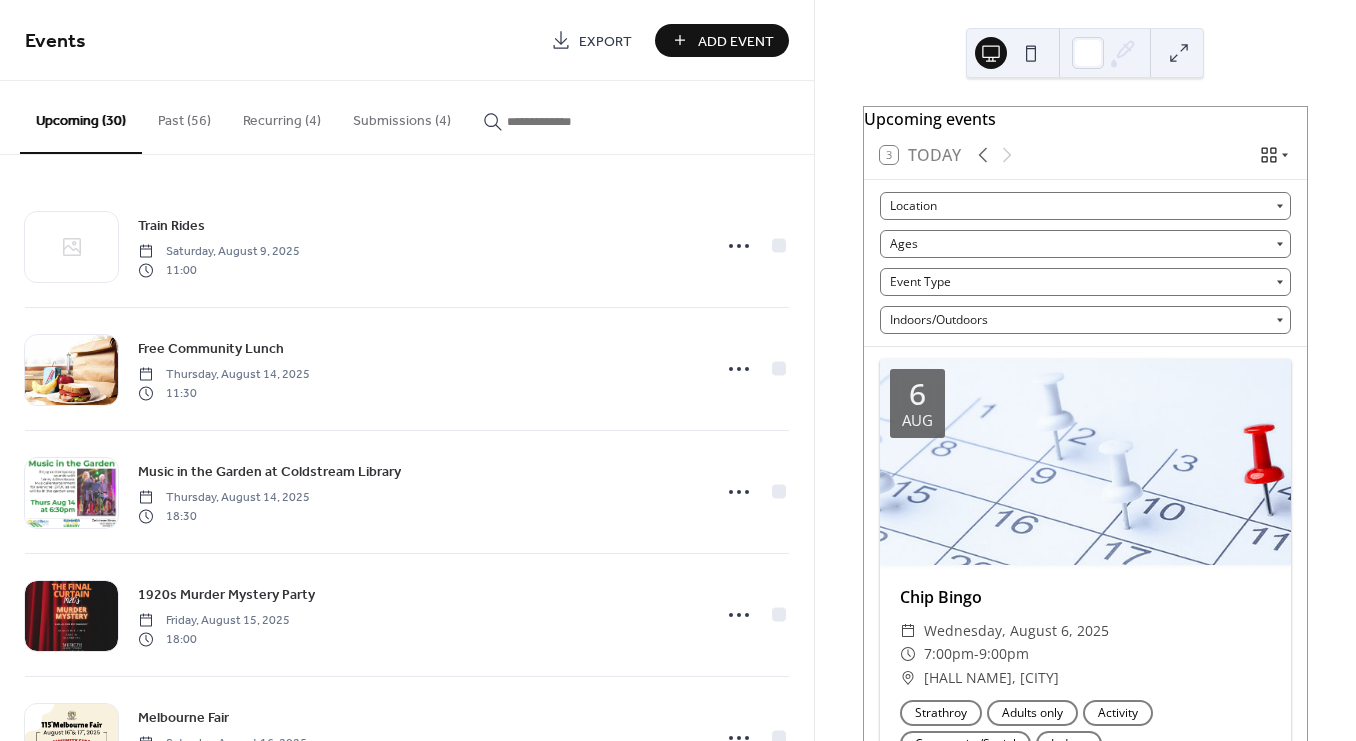 click on "Submissions (4)" at bounding box center (402, 116) 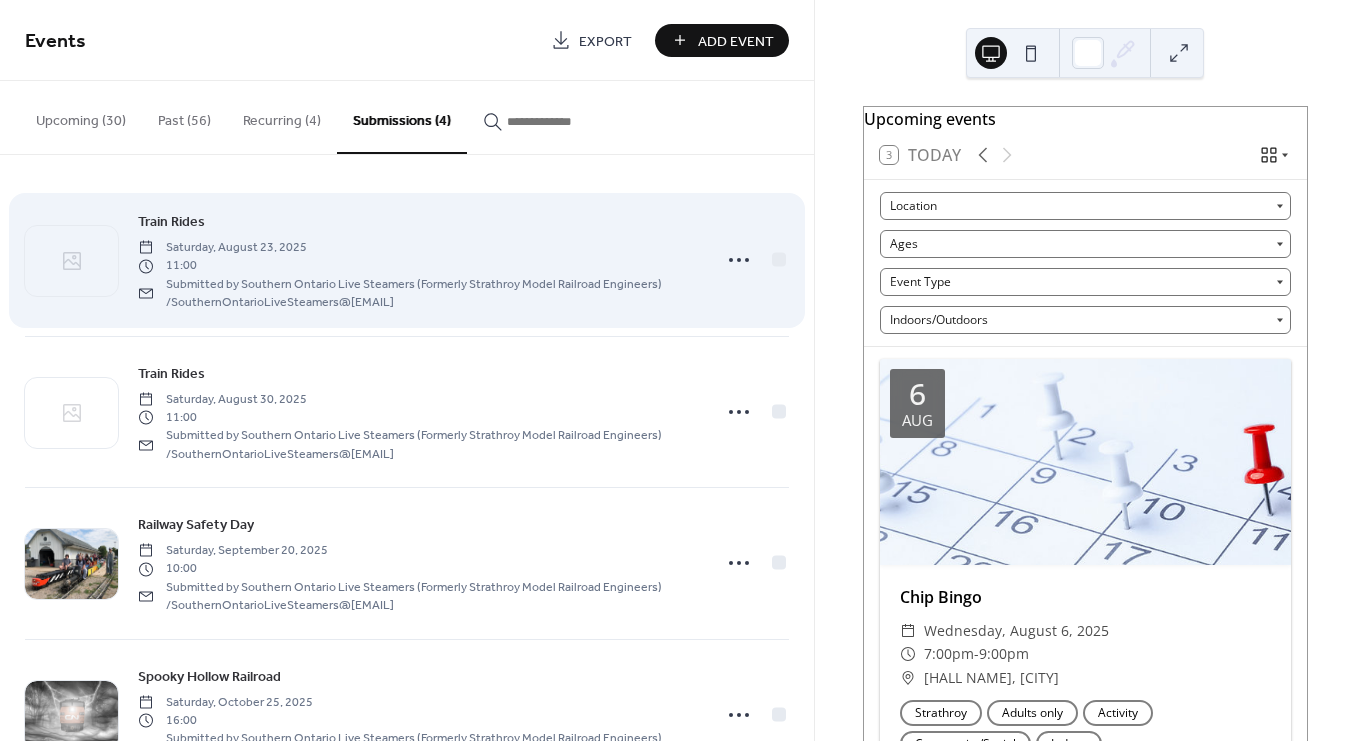 click on "Train Rides Saturday, August 23, 2025 11:00 Submitted by   Southern Ontario Live Steamers (Formerly Strathroy Model Railroad Engineers)   /  SouthernOntarioLiveSteamers@[EMAIL]" at bounding box center (418, 260) 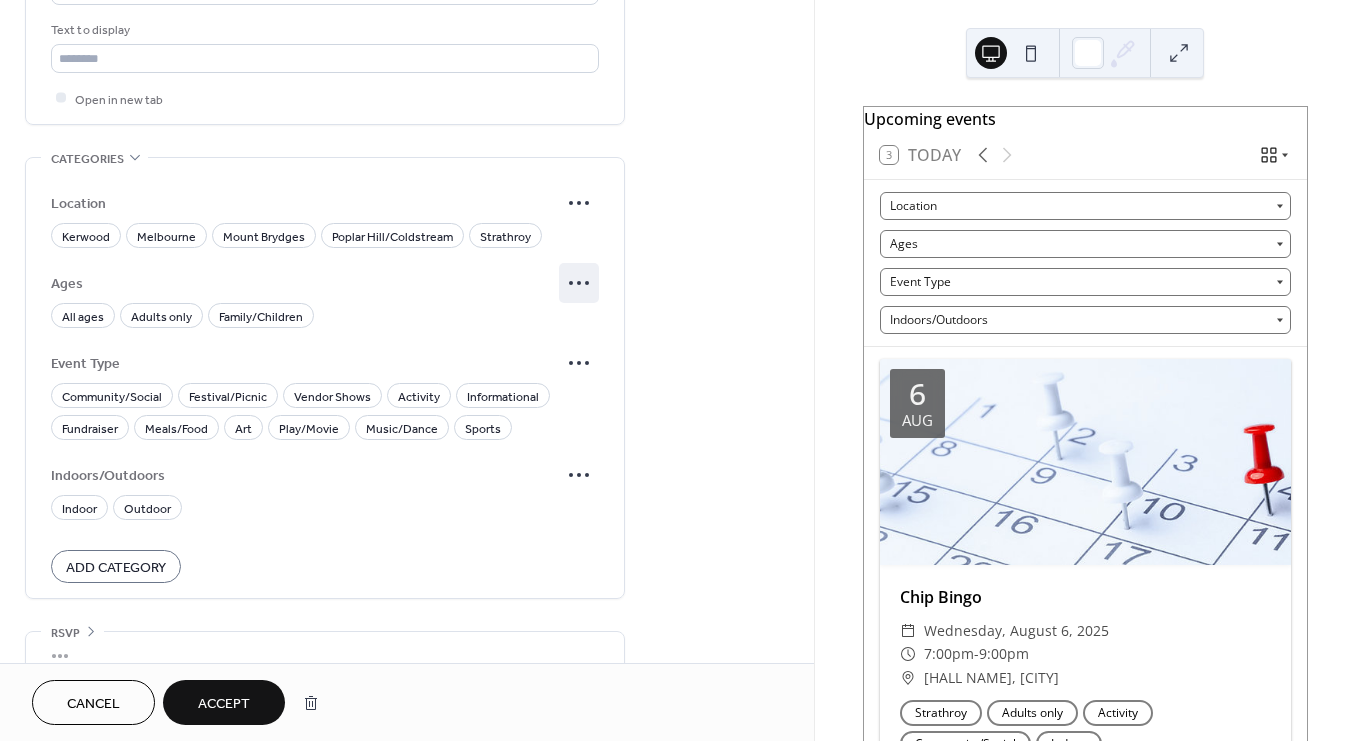 scroll, scrollTop: 1353, scrollLeft: 0, axis: vertical 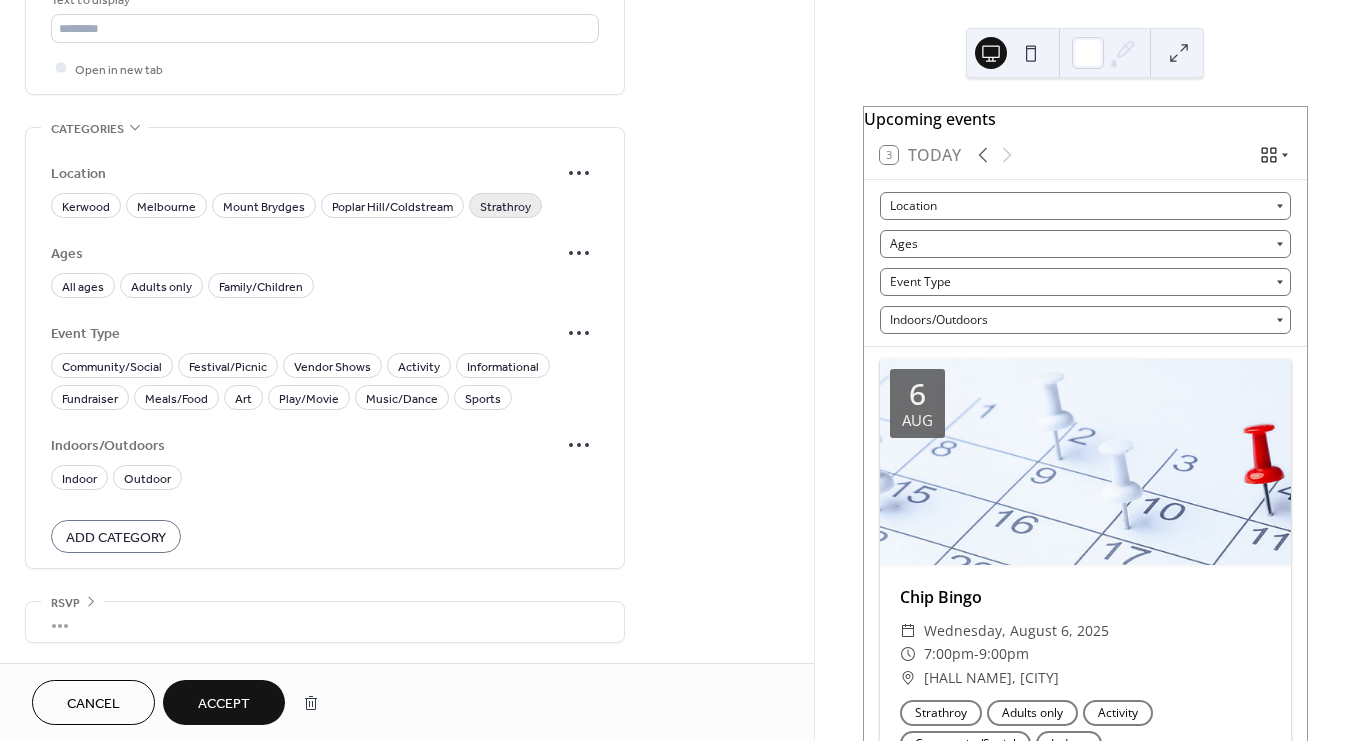 click on "Strathroy" at bounding box center [505, 206] 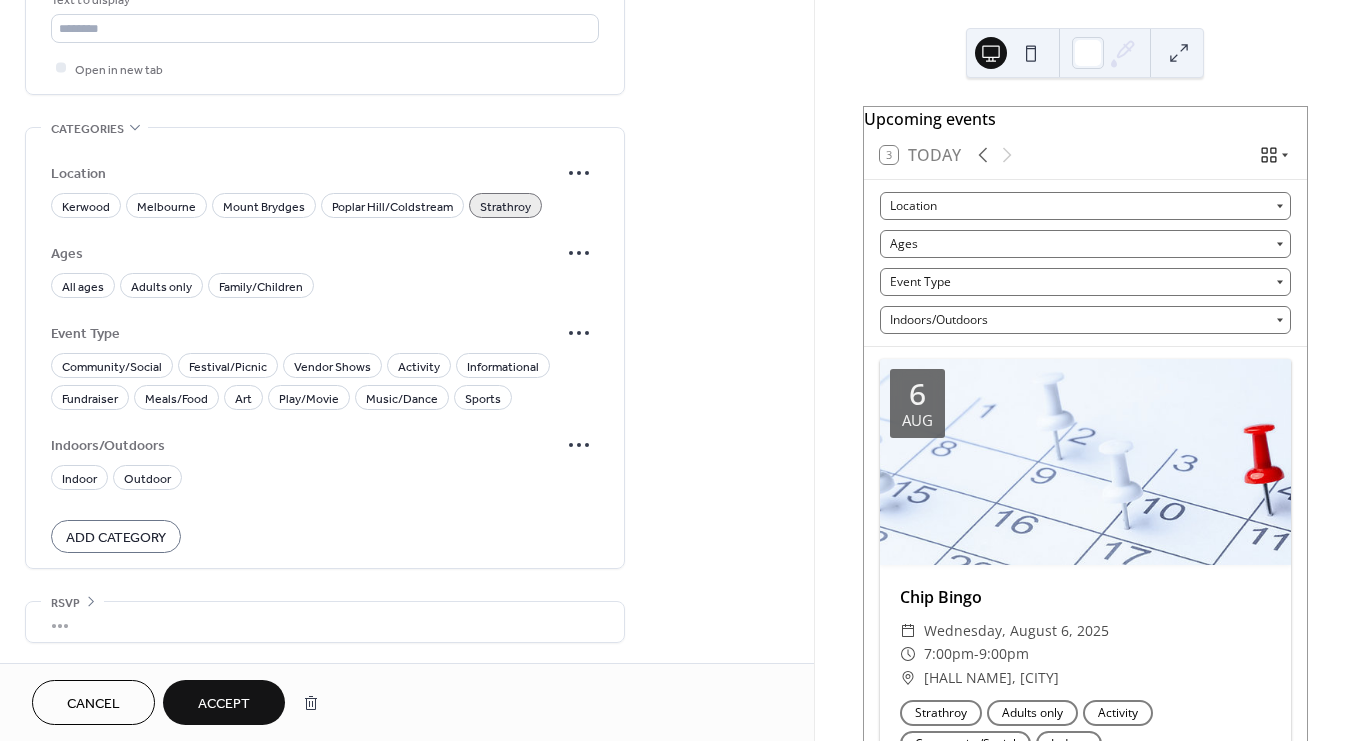 drag, startPoint x: 264, startPoint y: 290, endPoint x: 195, endPoint y: 295, distance: 69.18092 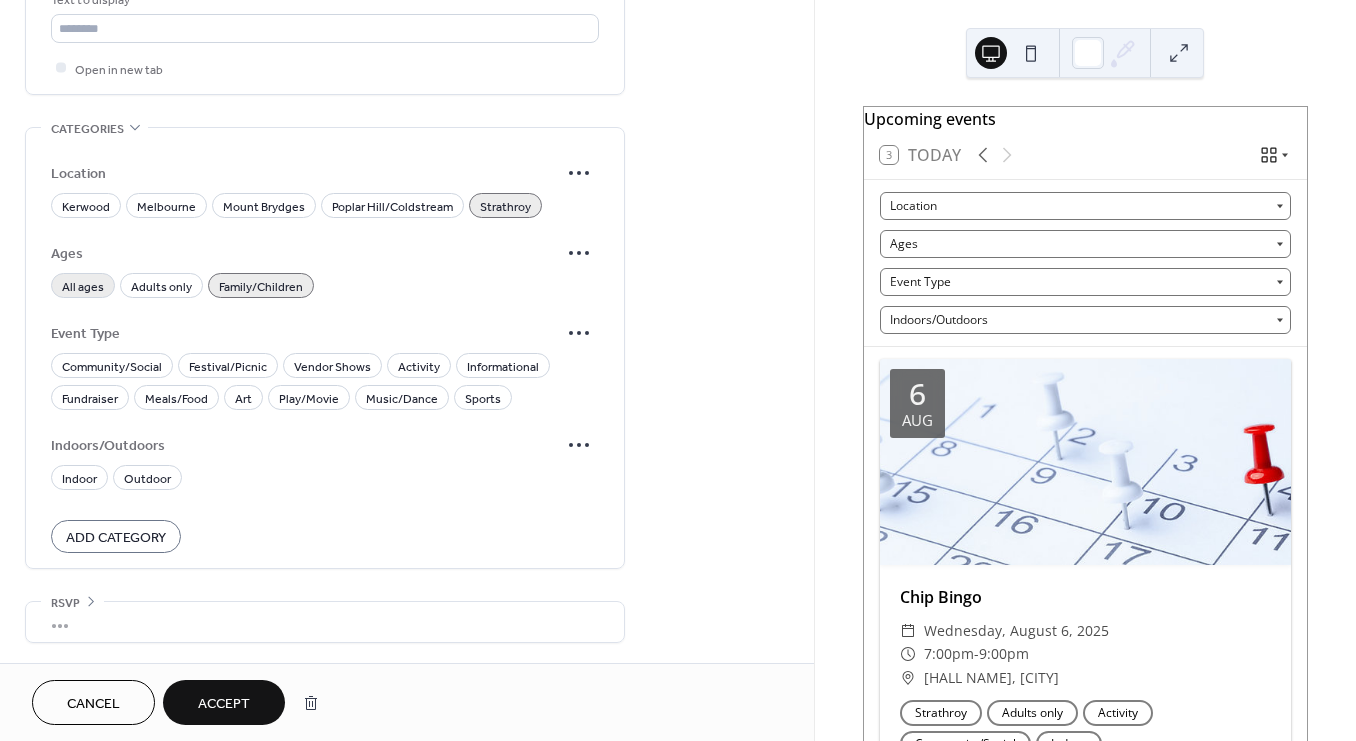click on "All ages" at bounding box center (83, 286) 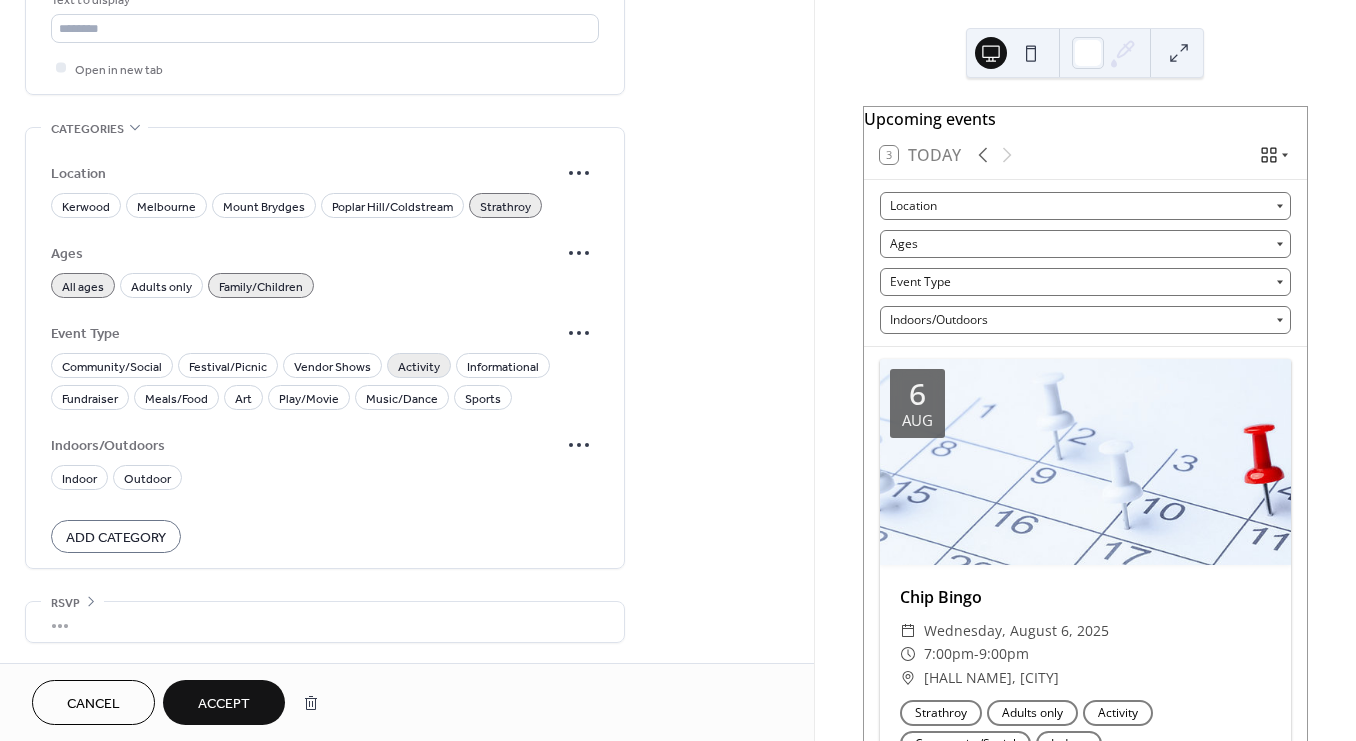 drag, startPoint x: 417, startPoint y: 353, endPoint x: 393, endPoint y: 362, distance: 25.632011 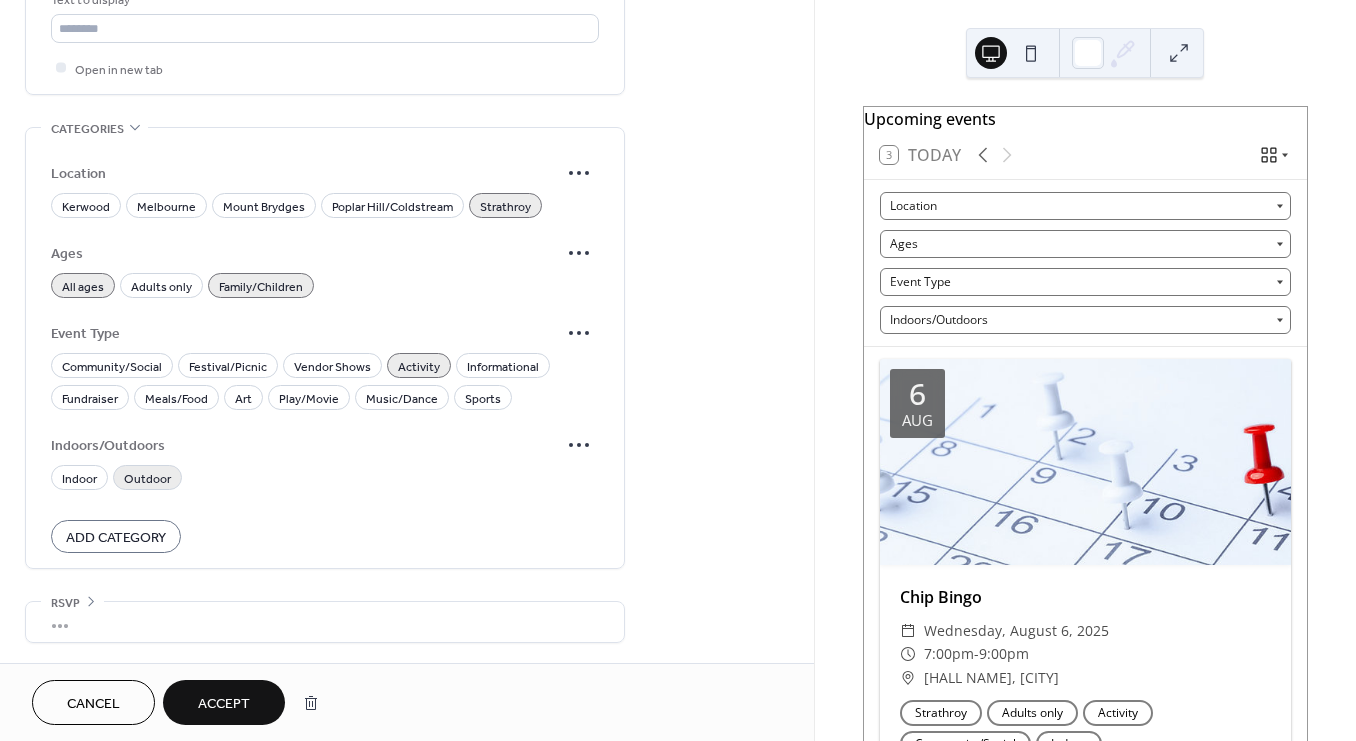 click on "Outdoor" at bounding box center [147, 478] 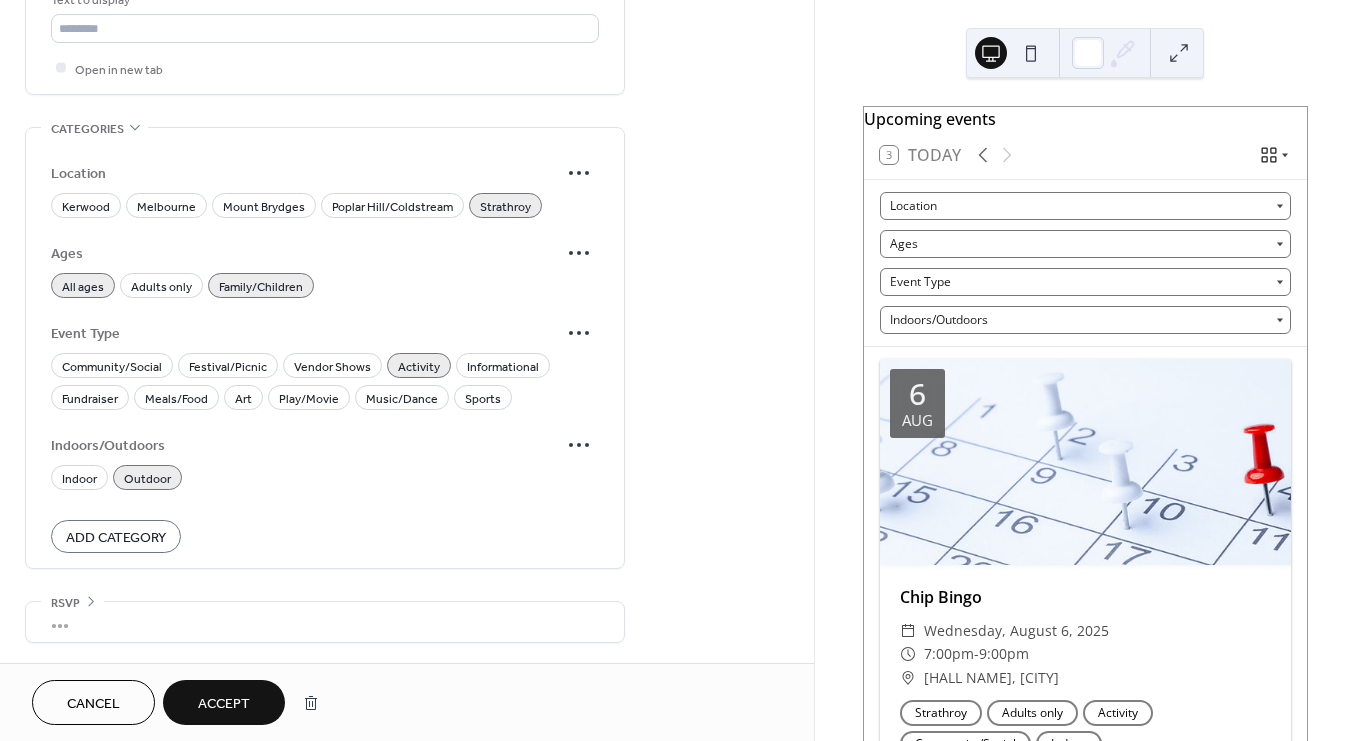 click on "Accept" at bounding box center (224, 702) 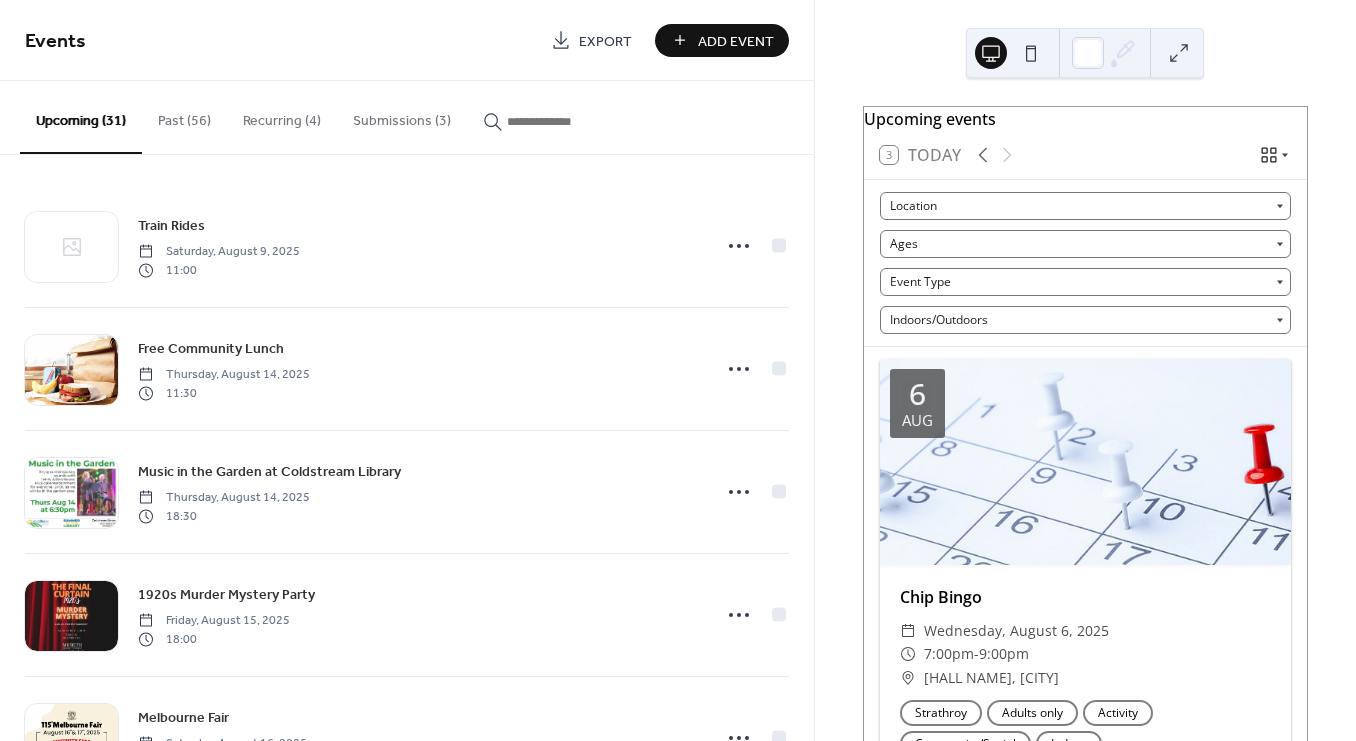 click on "Submissions (3)" at bounding box center (402, 116) 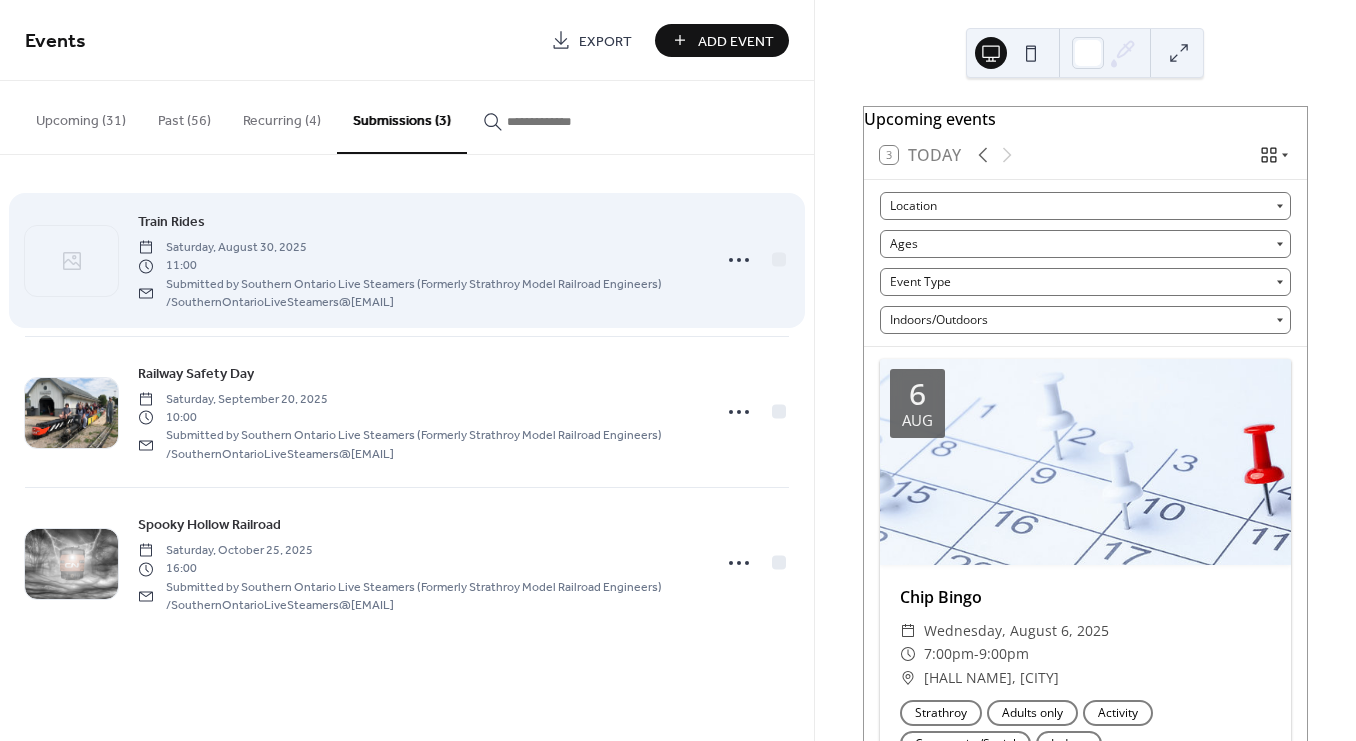 click on "Train Rides" at bounding box center [171, 222] 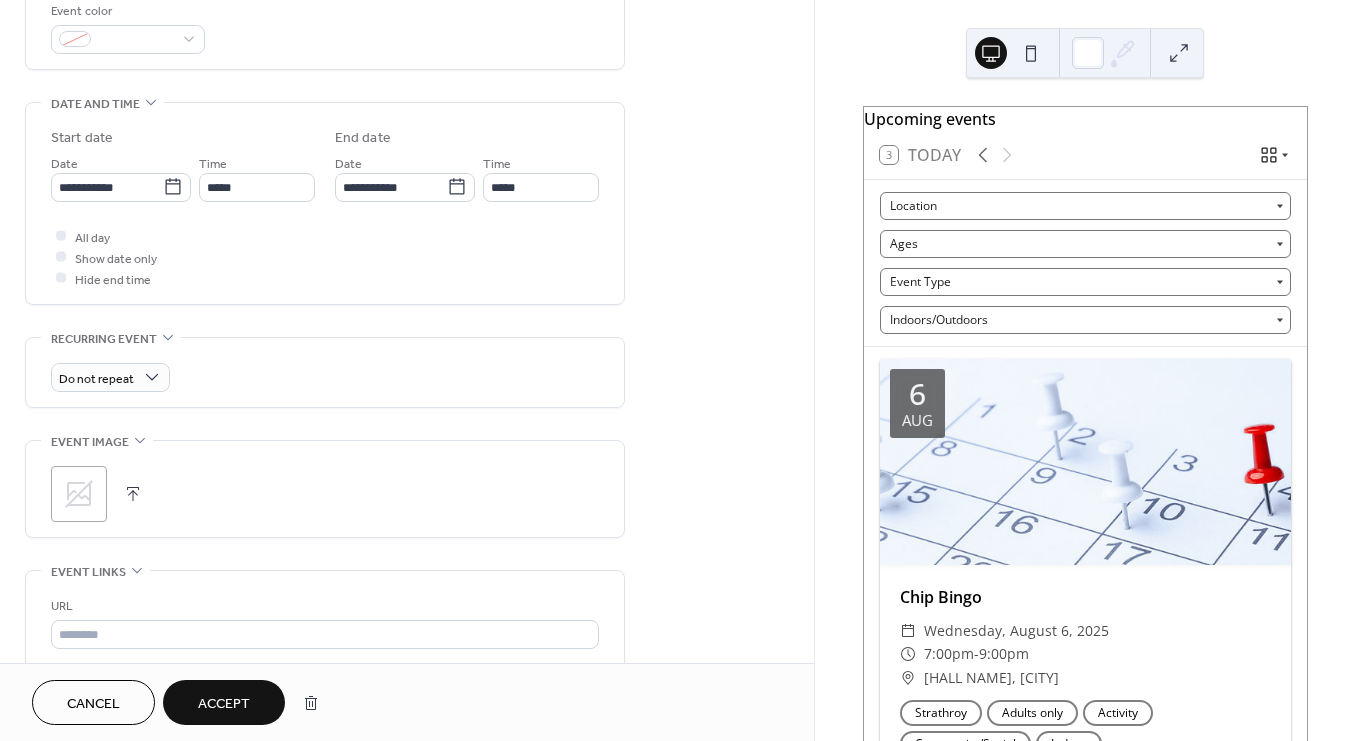 scroll, scrollTop: 1353, scrollLeft: 0, axis: vertical 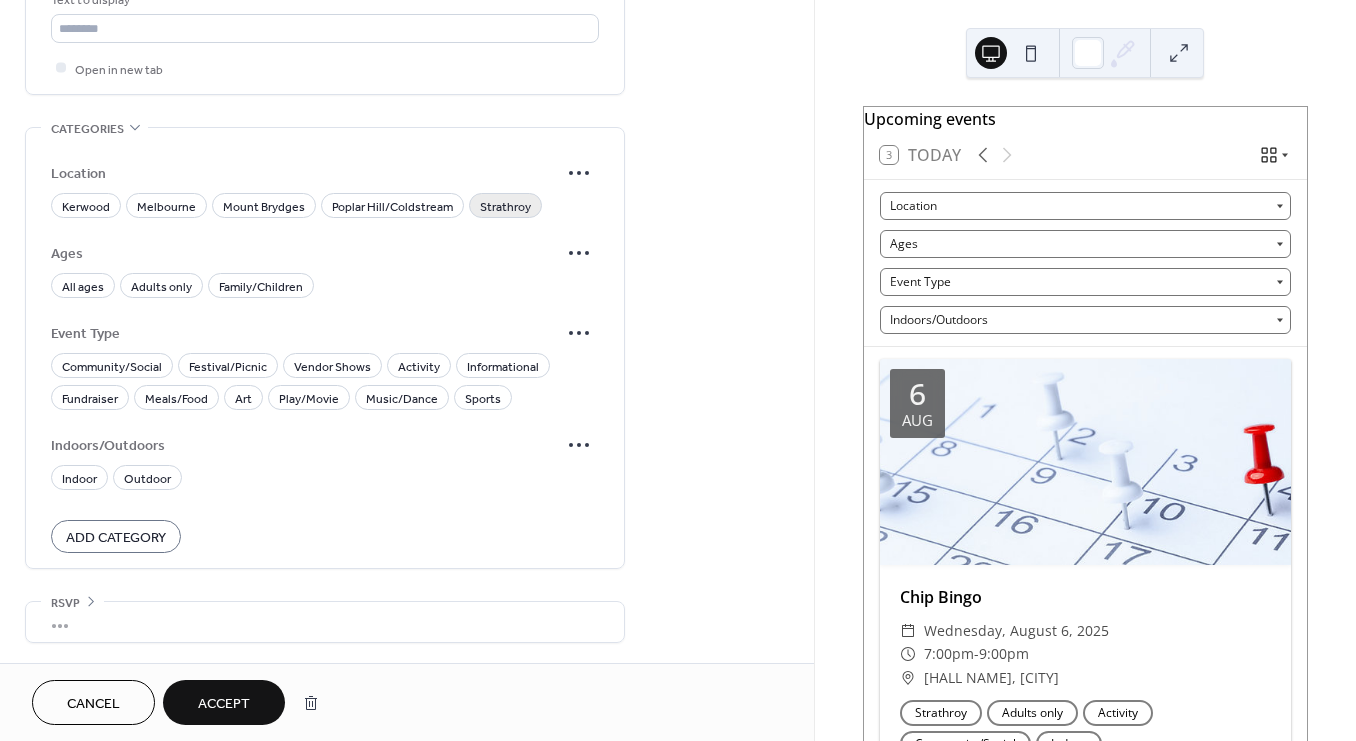 drag, startPoint x: 511, startPoint y: 204, endPoint x: 469, endPoint y: 209, distance: 42.296574 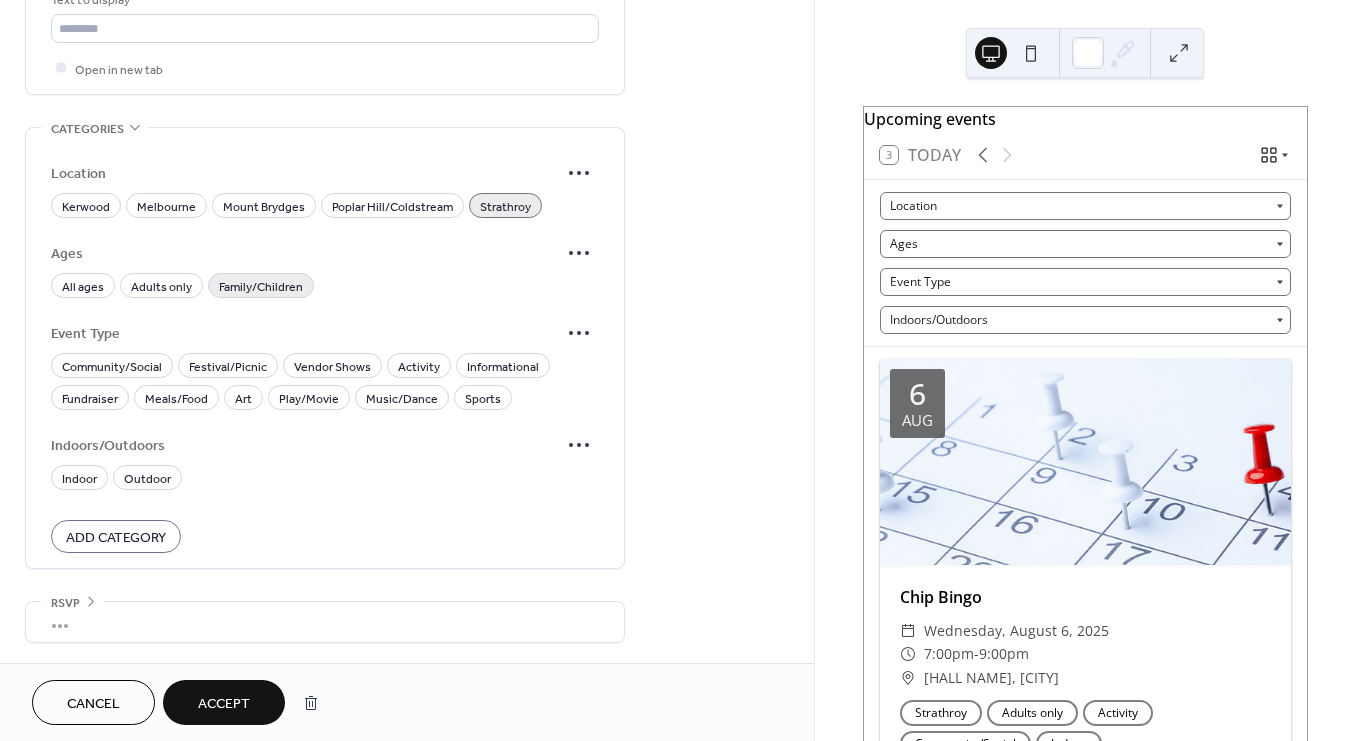 drag, startPoint x: 228, startPoint y: 276, endPoint x: 181, endPoint y: 280, distance: 47.169907 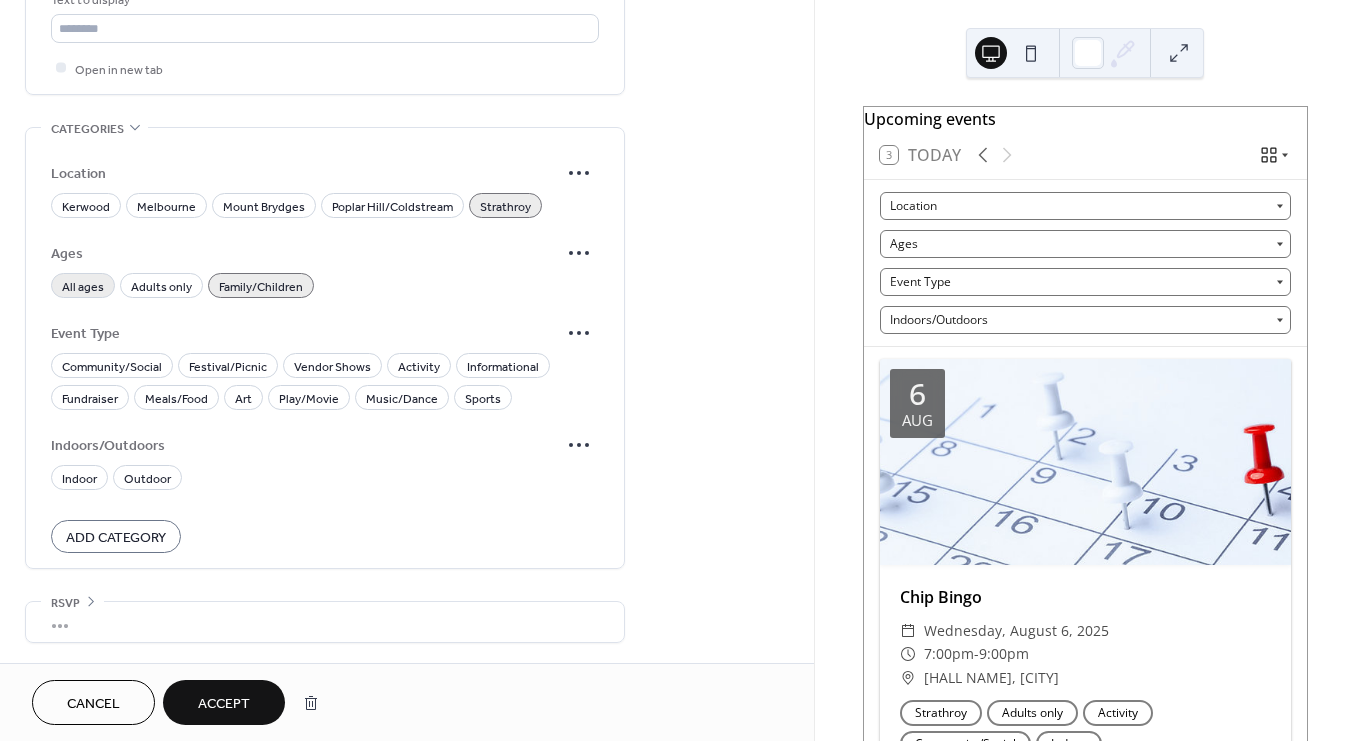 click on "All ages" at bounding box center (83, 286) 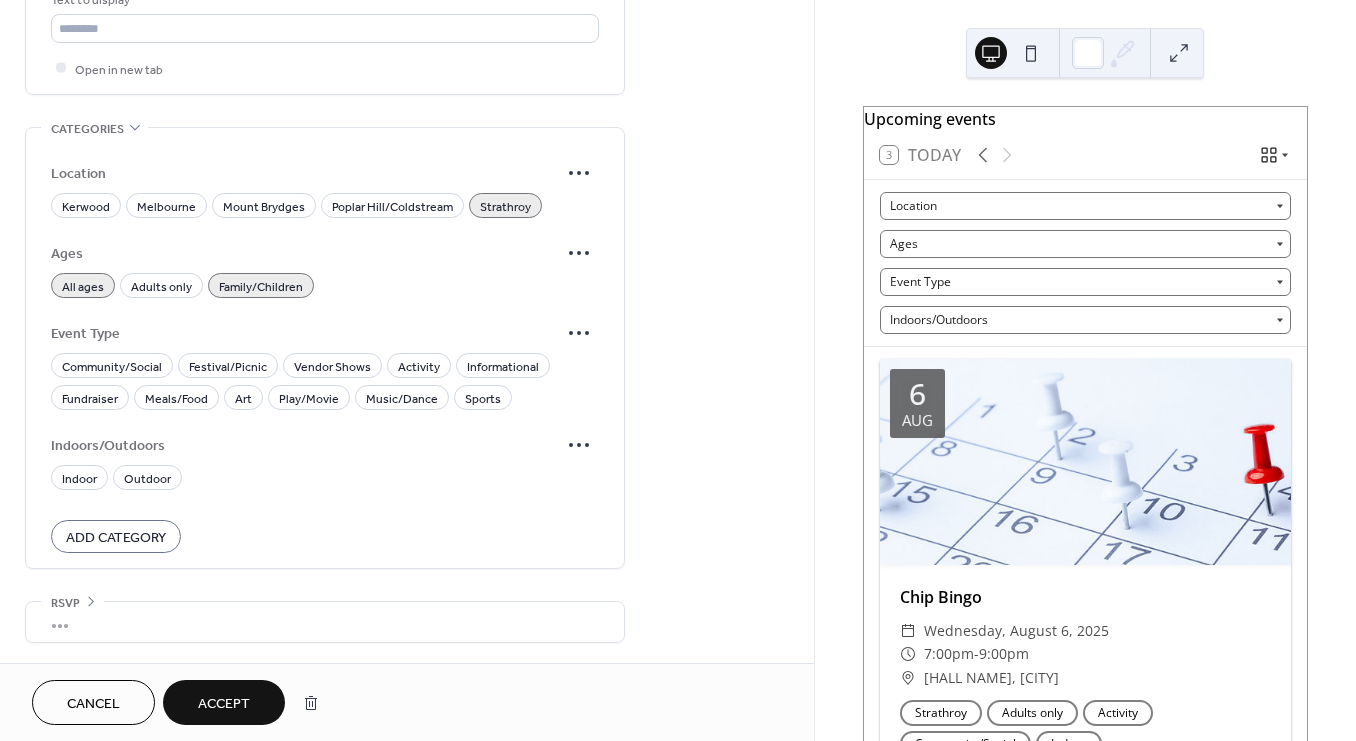 drag, startPoint x: 412, startPoint y: 362, endPoint x: 253, endPoint y: 424, distance: 170.66048 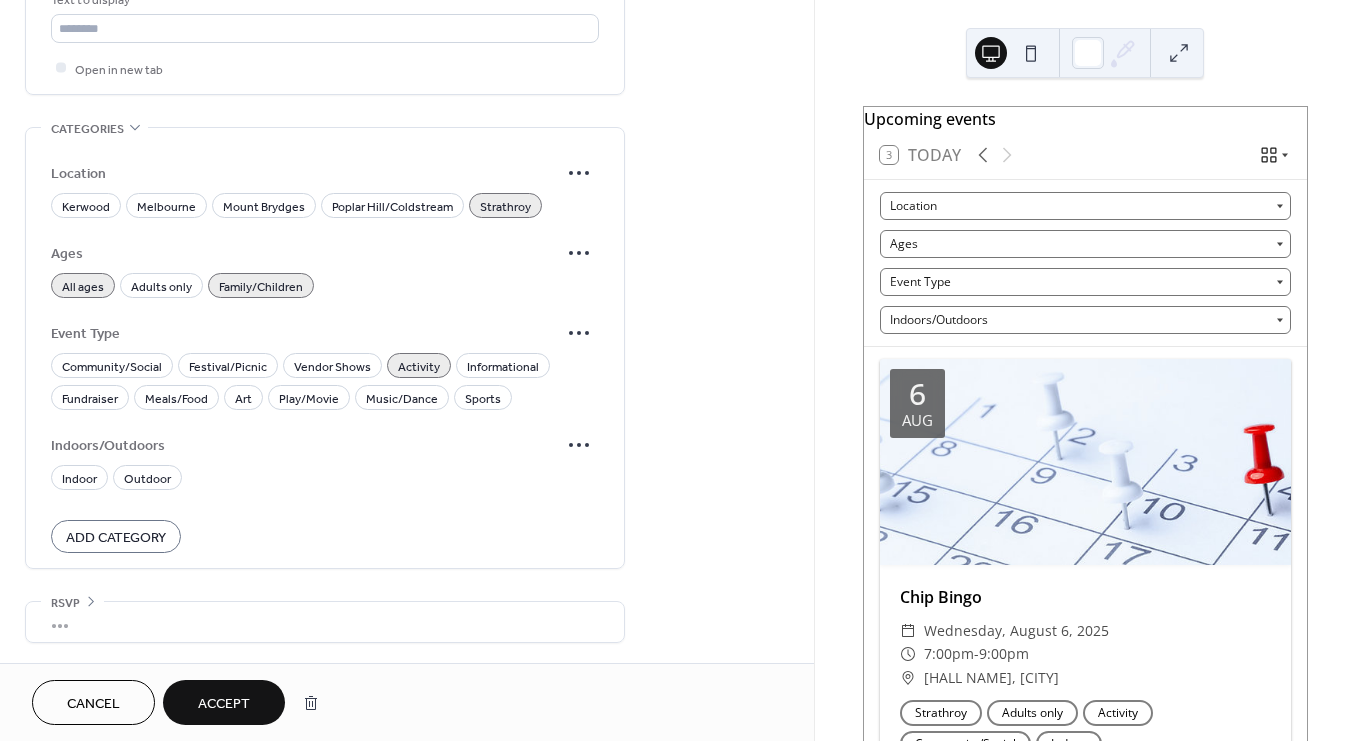 drag, startPoint x: 146, startPoint y: 479, endPoint x: 146, endPoint y: 508, distance: 29 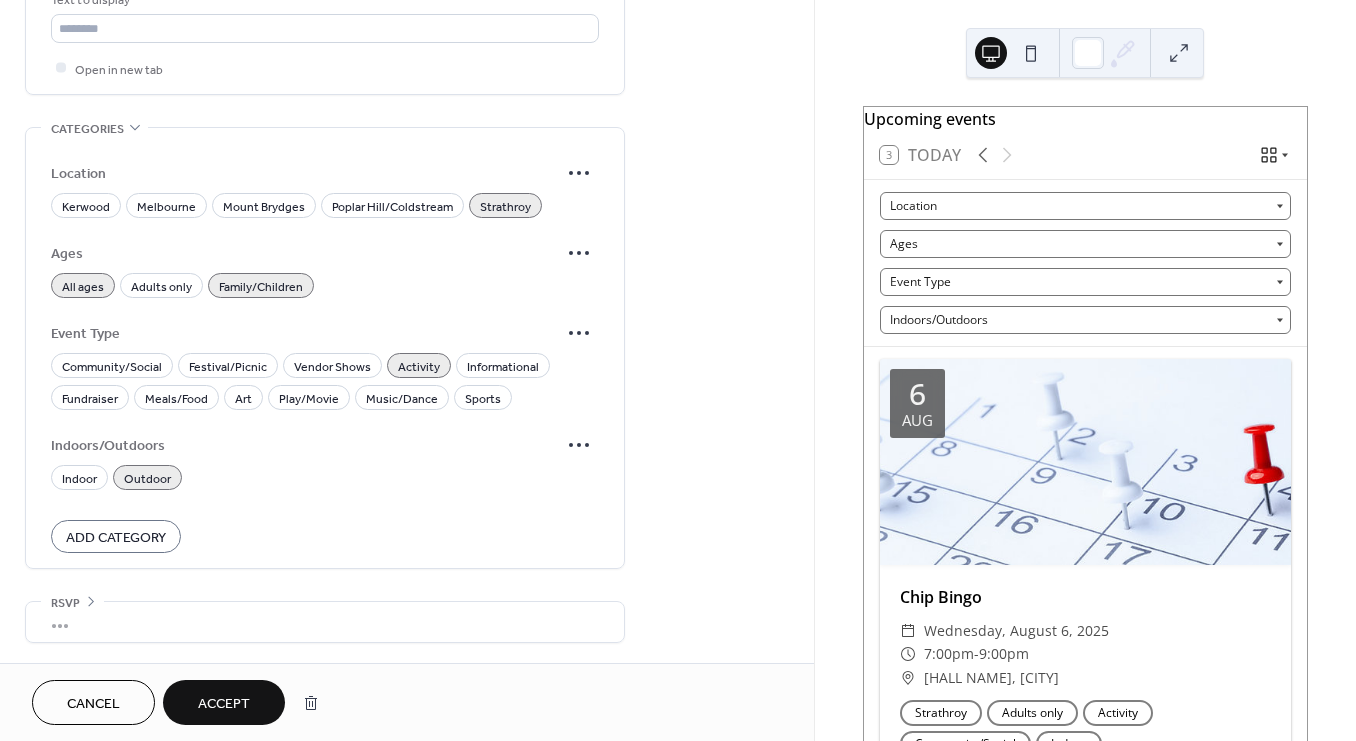 click on "Accept" at bounding box center [224, 704] 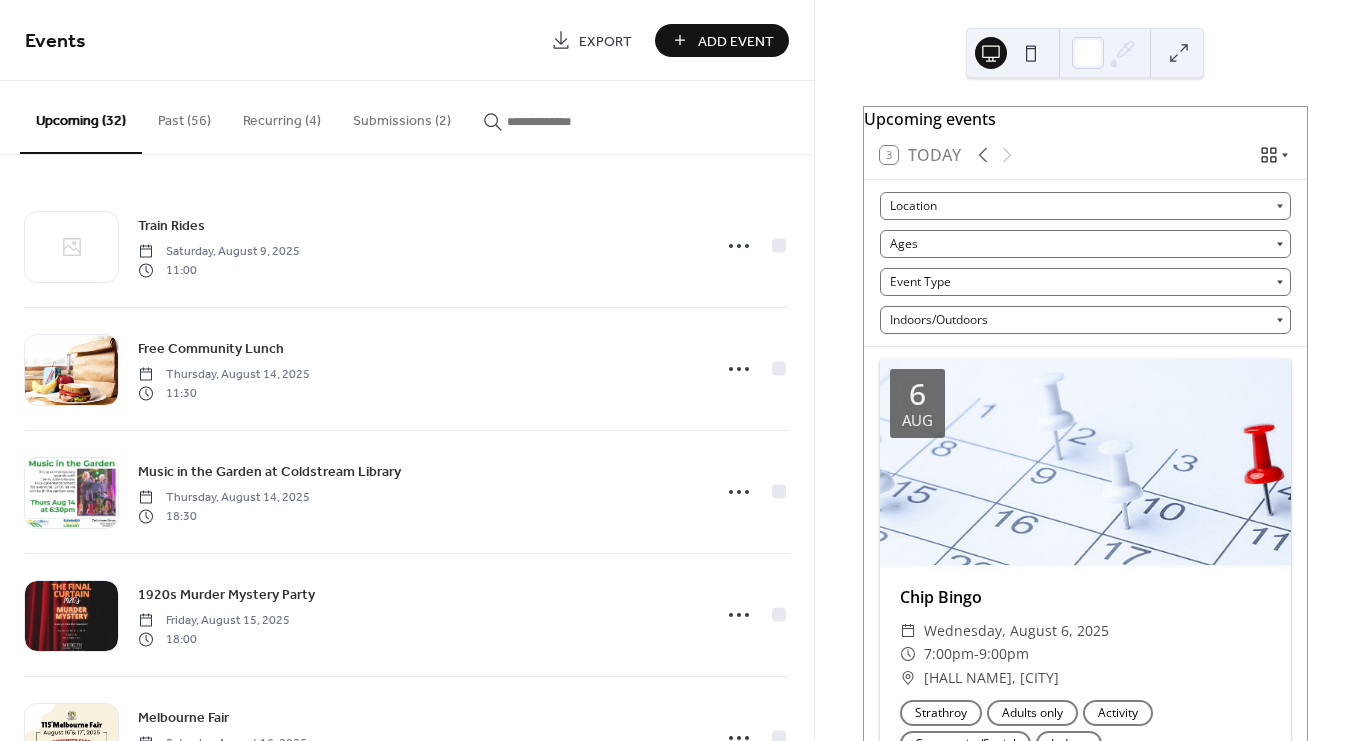 click on "Submissions (2)" at bounding box center [402, 116] 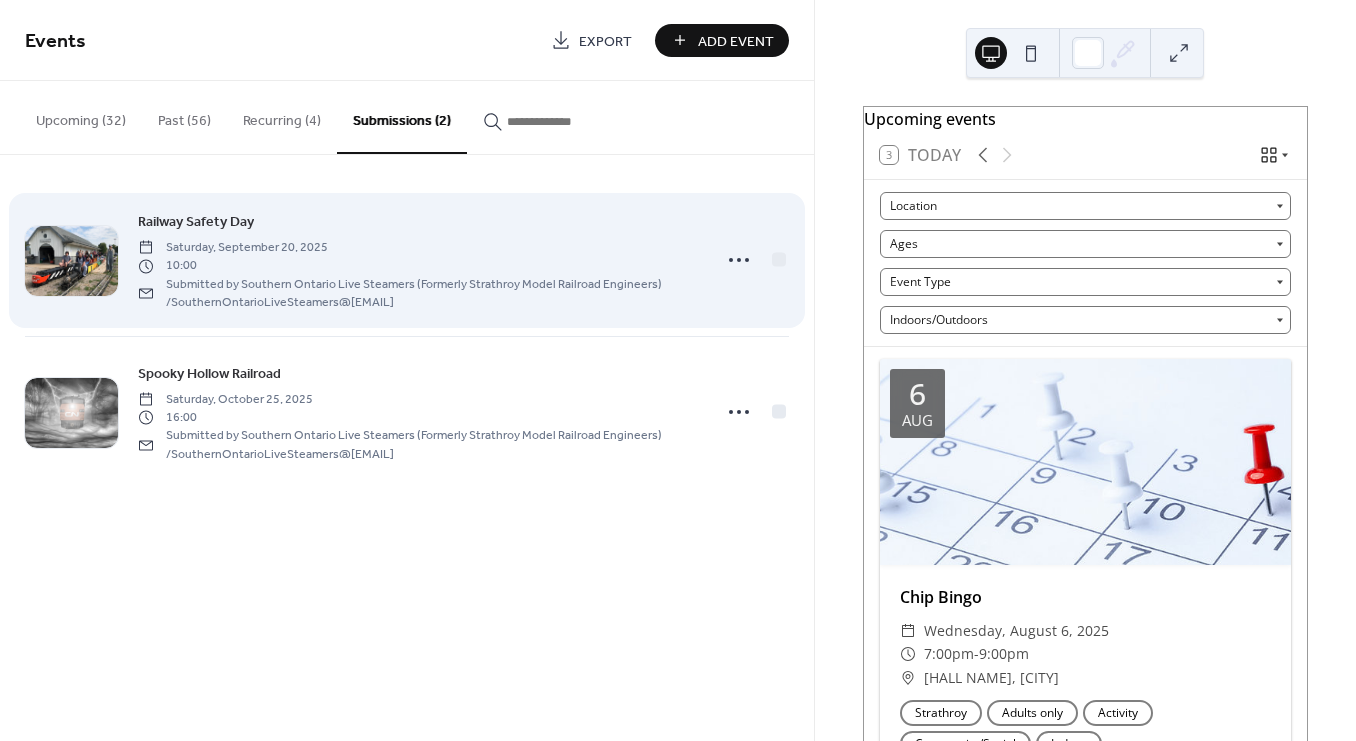 click on "Submitted by   Southern Ontario Live Steamers (Formerly Strathroy Model Railroad Engineers)   /  SouthernOntarioLiveSteamers@[EMAIL]" at bounding box center [418, 293] 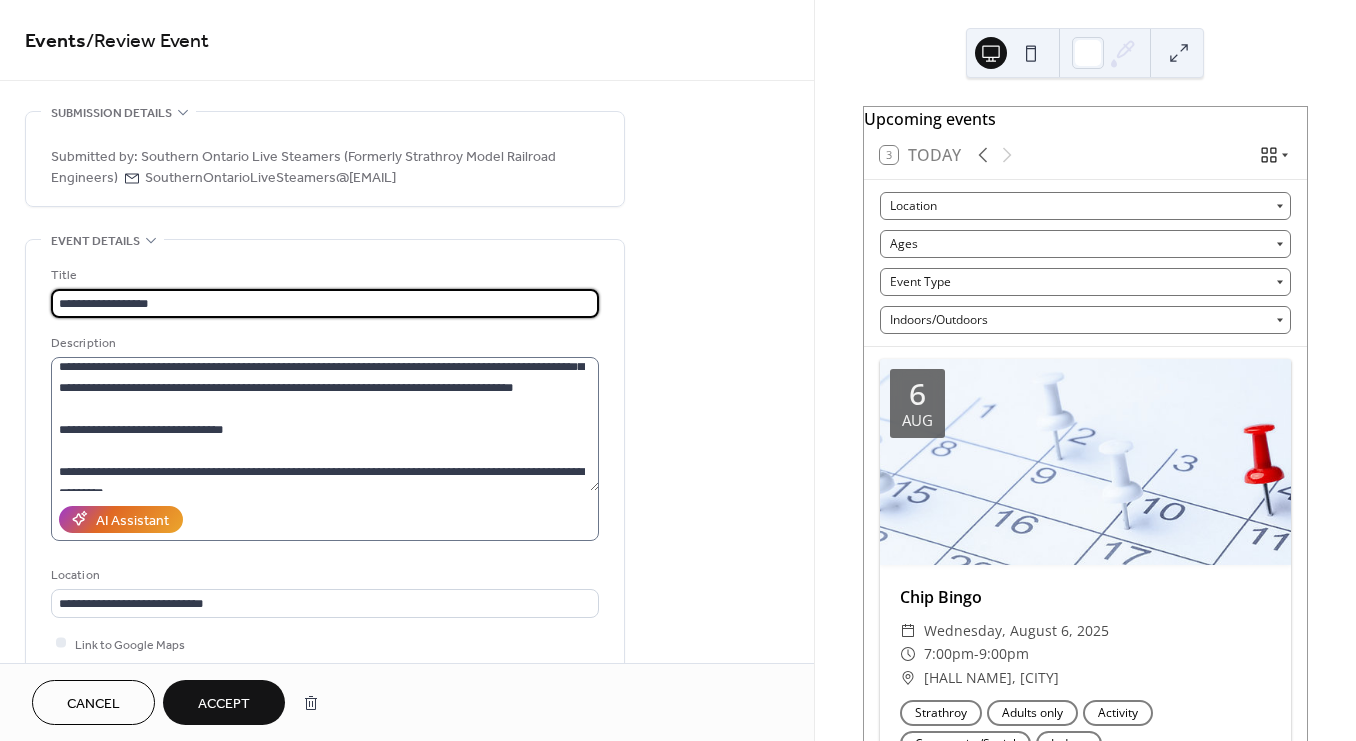 scroll, scrollTop: 0, scrollLeft: 0, axis: both 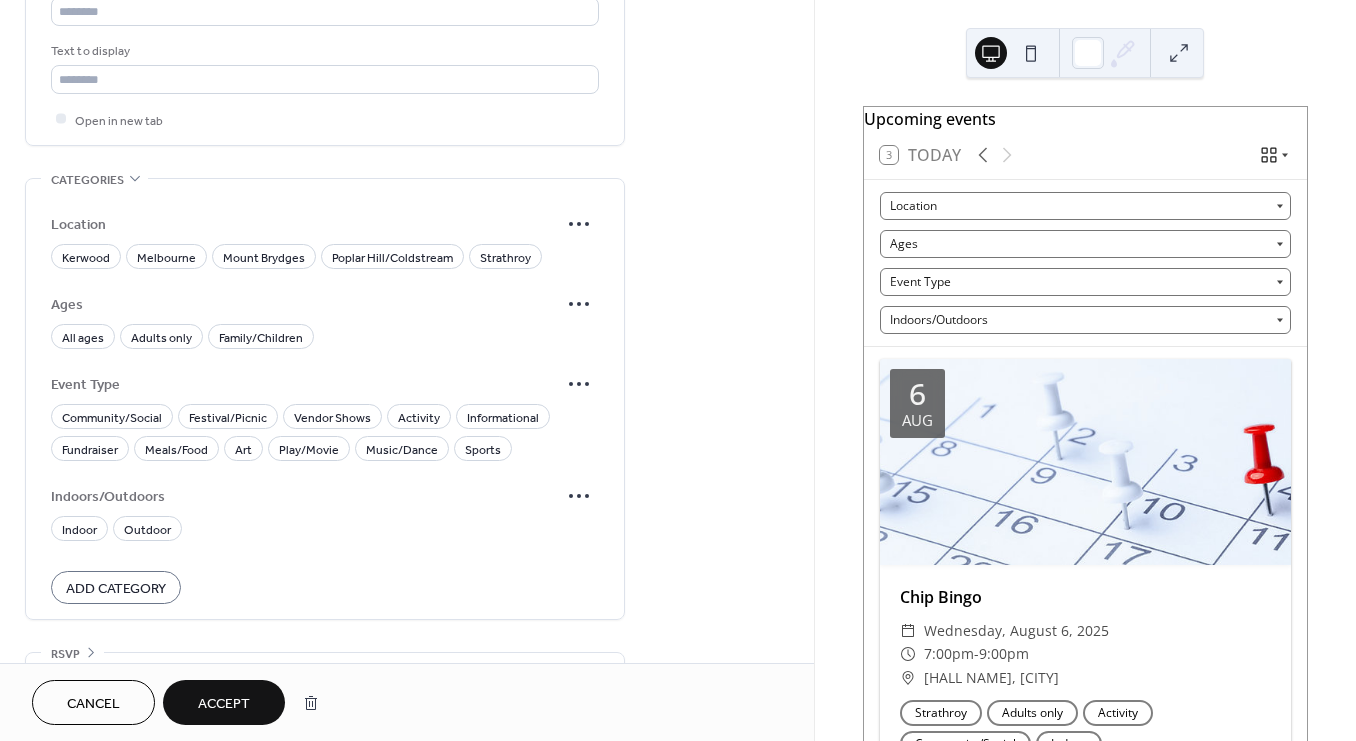 drag, startPoint x: 503, startPoint y: 259, endPoint x: 334, endPoint y: 322, distance: 180.36075 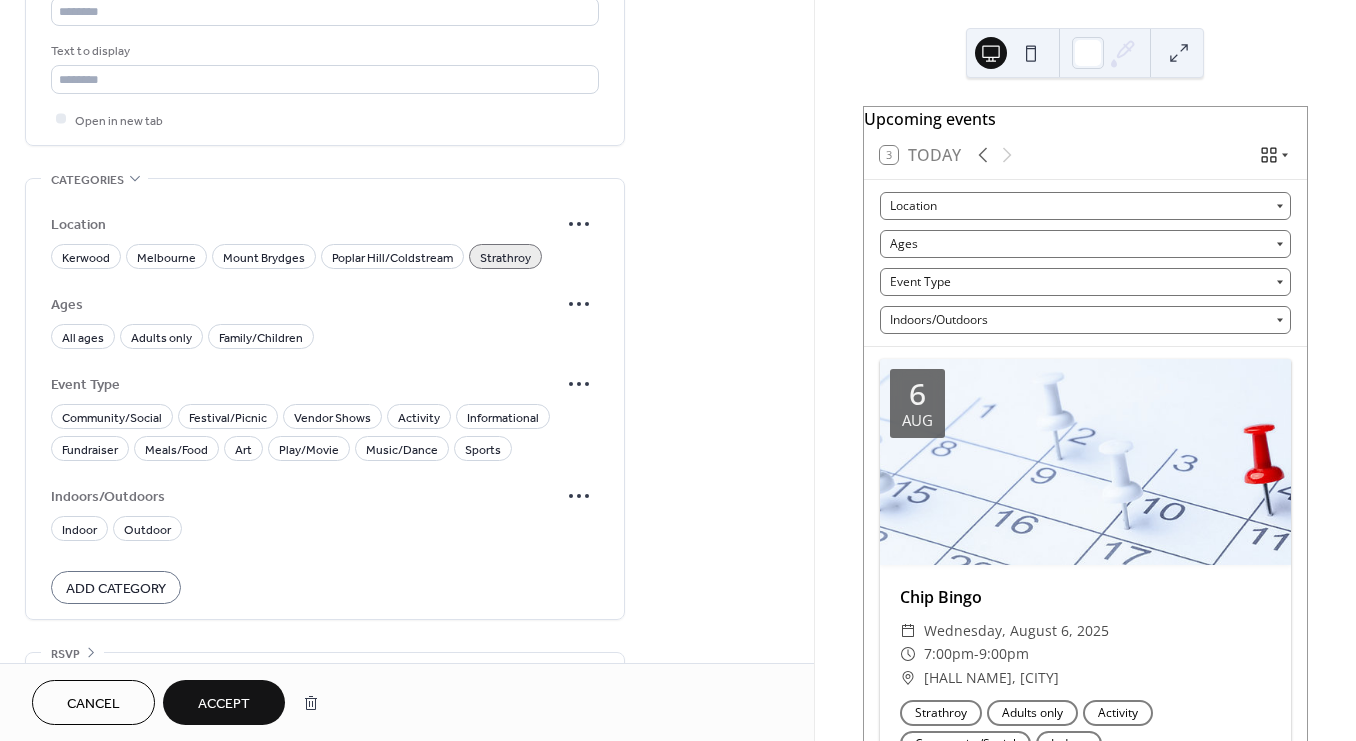 drag, startPoint x: 244, startPoint y: 352, endPoint x: 225, endPoint y: 351, distance: 19.026299 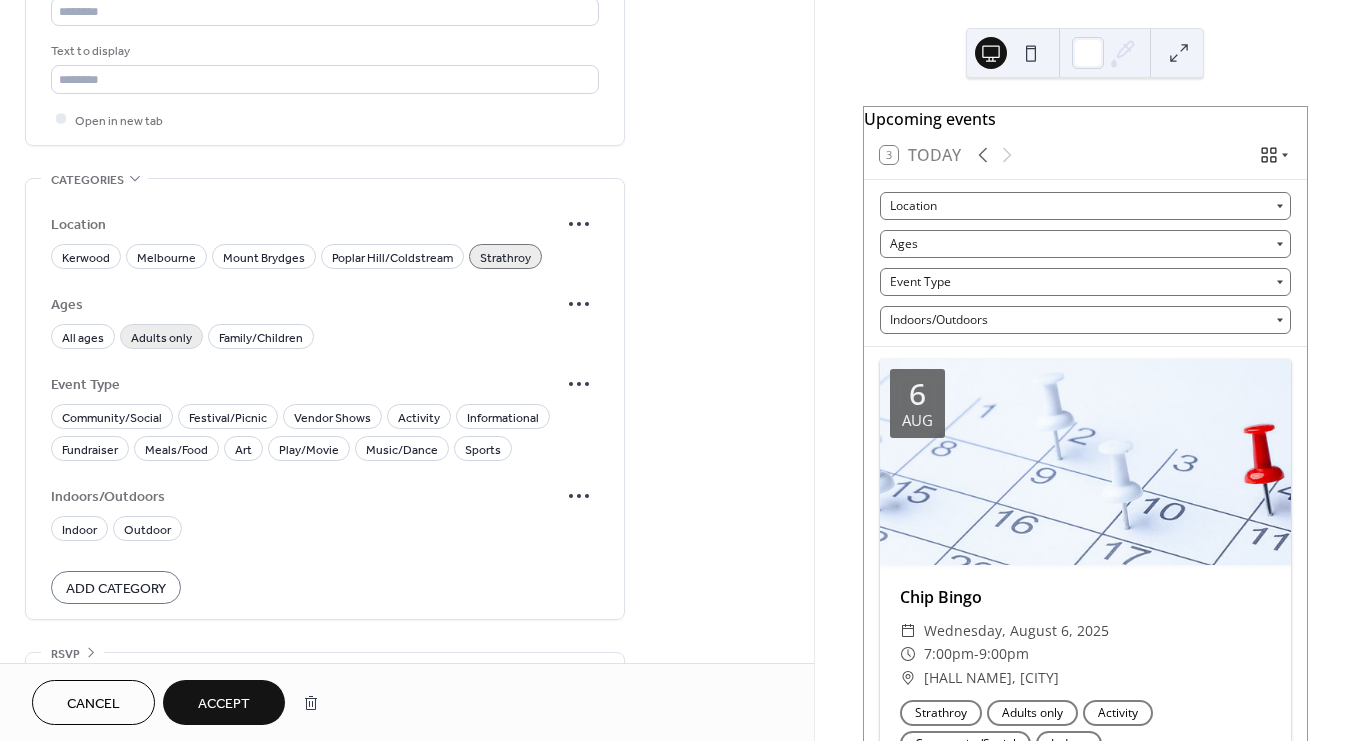 drag, startPoint x: 77, startPoint y: 337, endPoint x: 177, endPoint y: 337, distance: 100 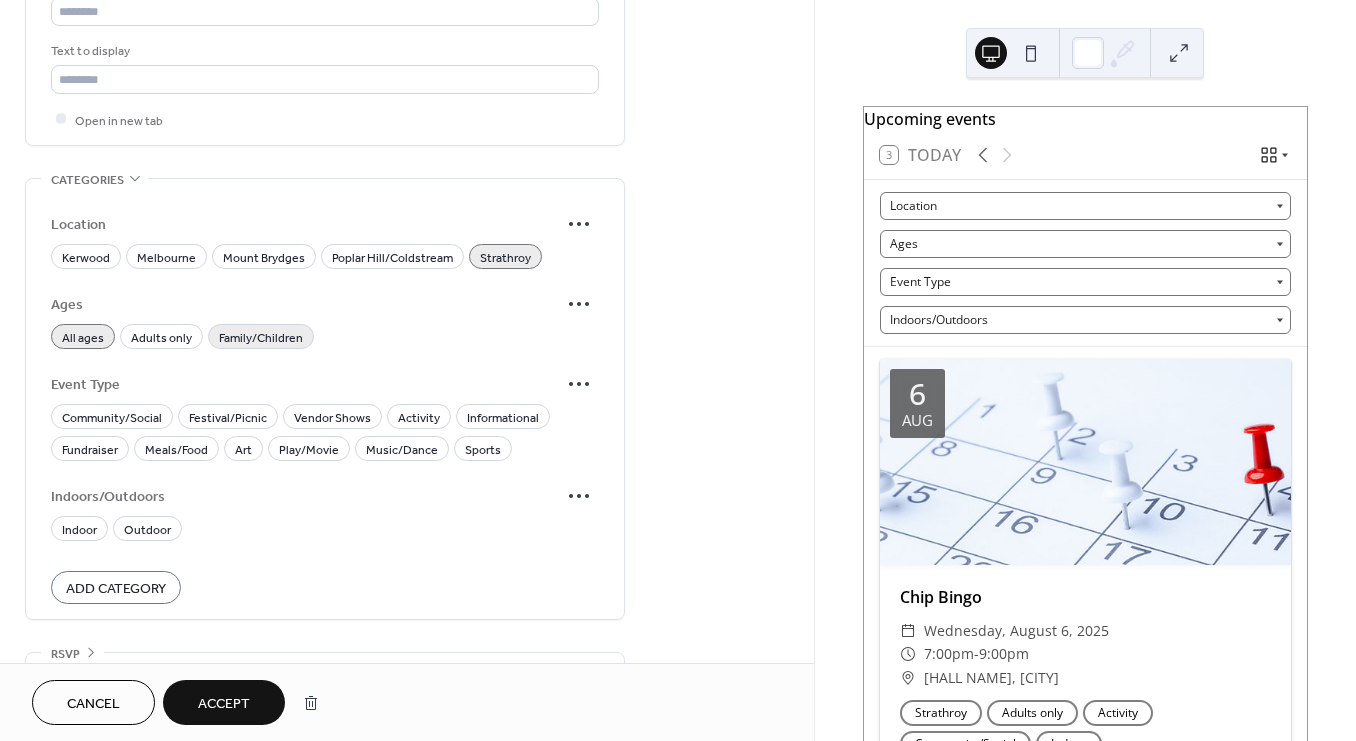 click on "Family/Children" at bounding box center [261, 337] 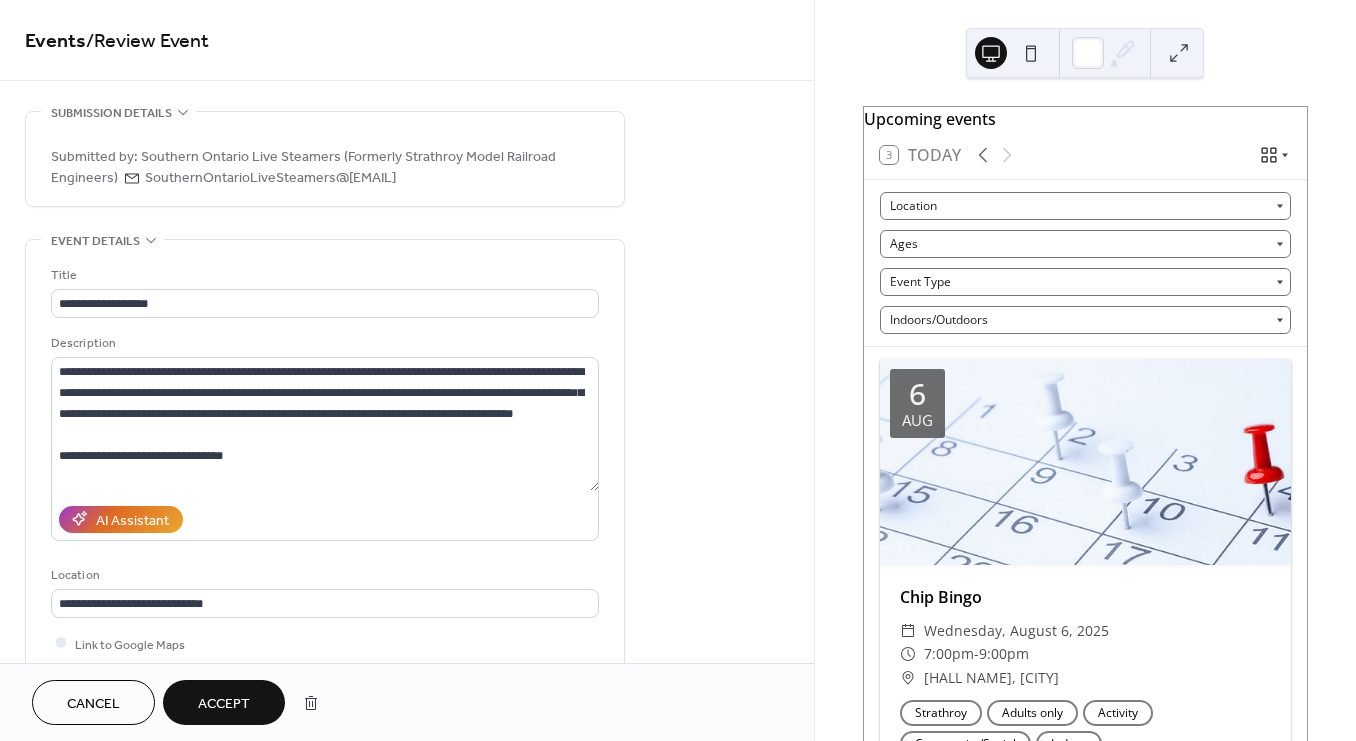 scroll, scrollTop: 11, scrollLeft: 0, axis: vertical 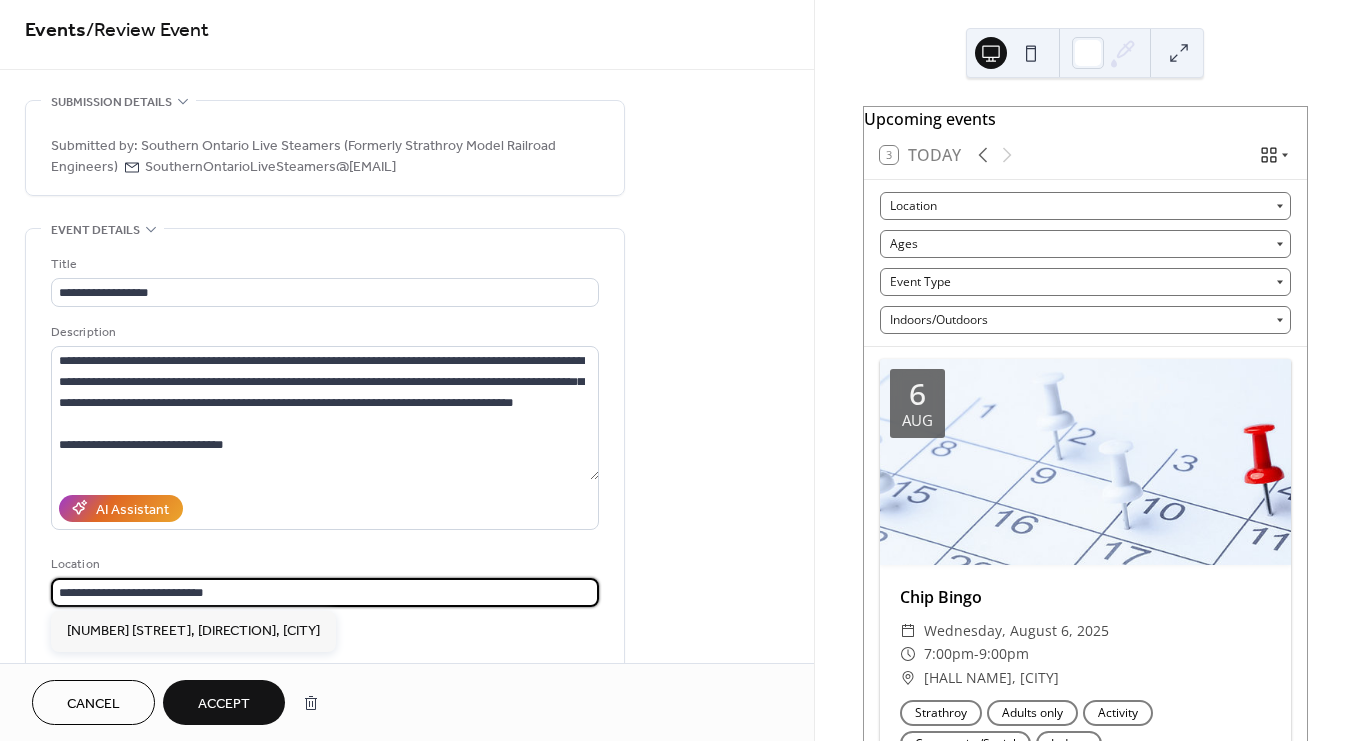 click on "**********" at bounding box center [325, 592] 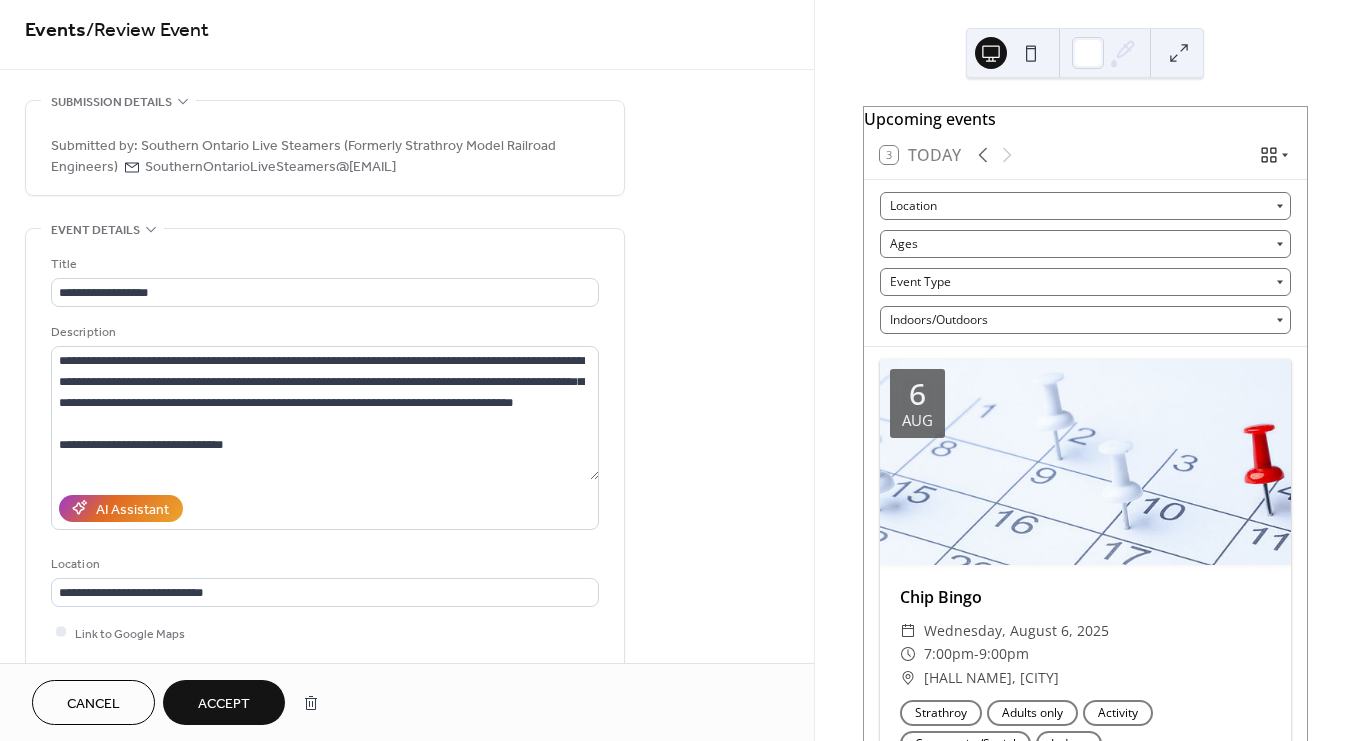 click on "**********" at bounding box center [407, 1051] 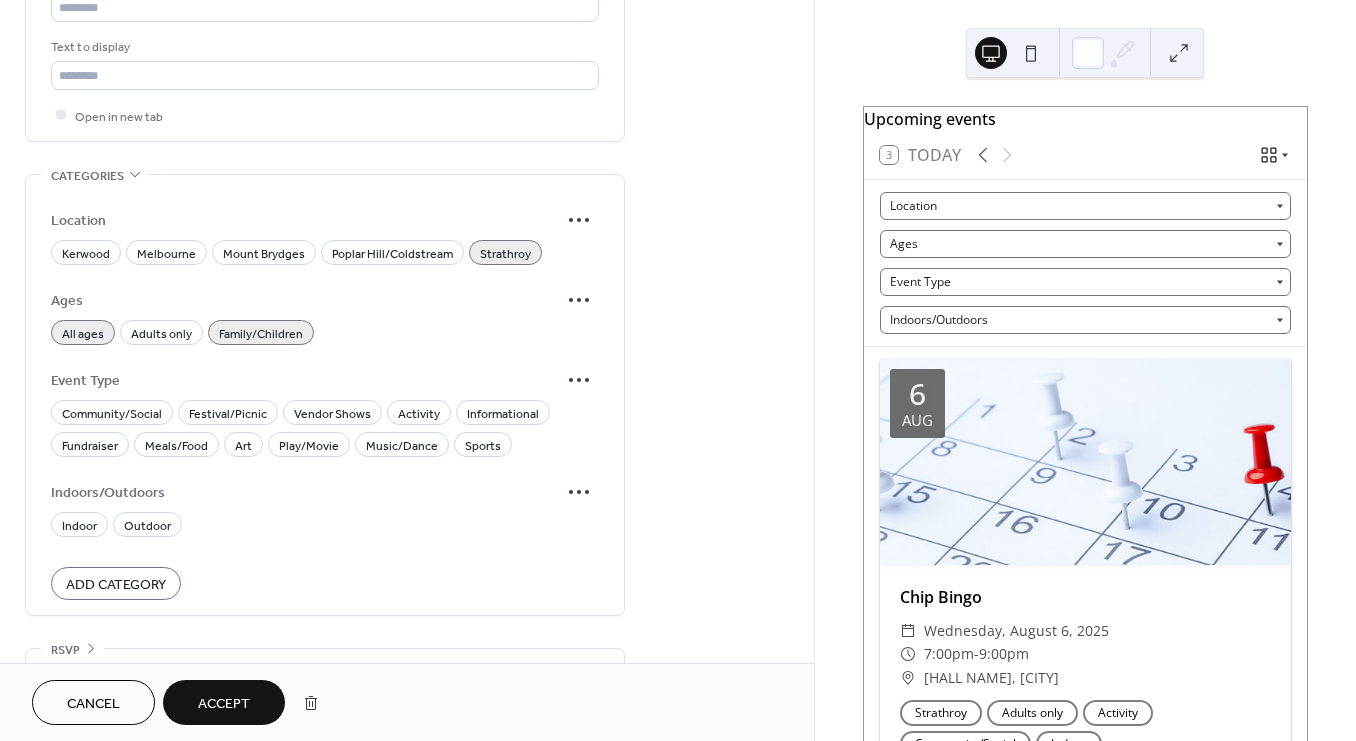 scroll, scrollTop: 1353, scrollLeft: 0, axis: vertical 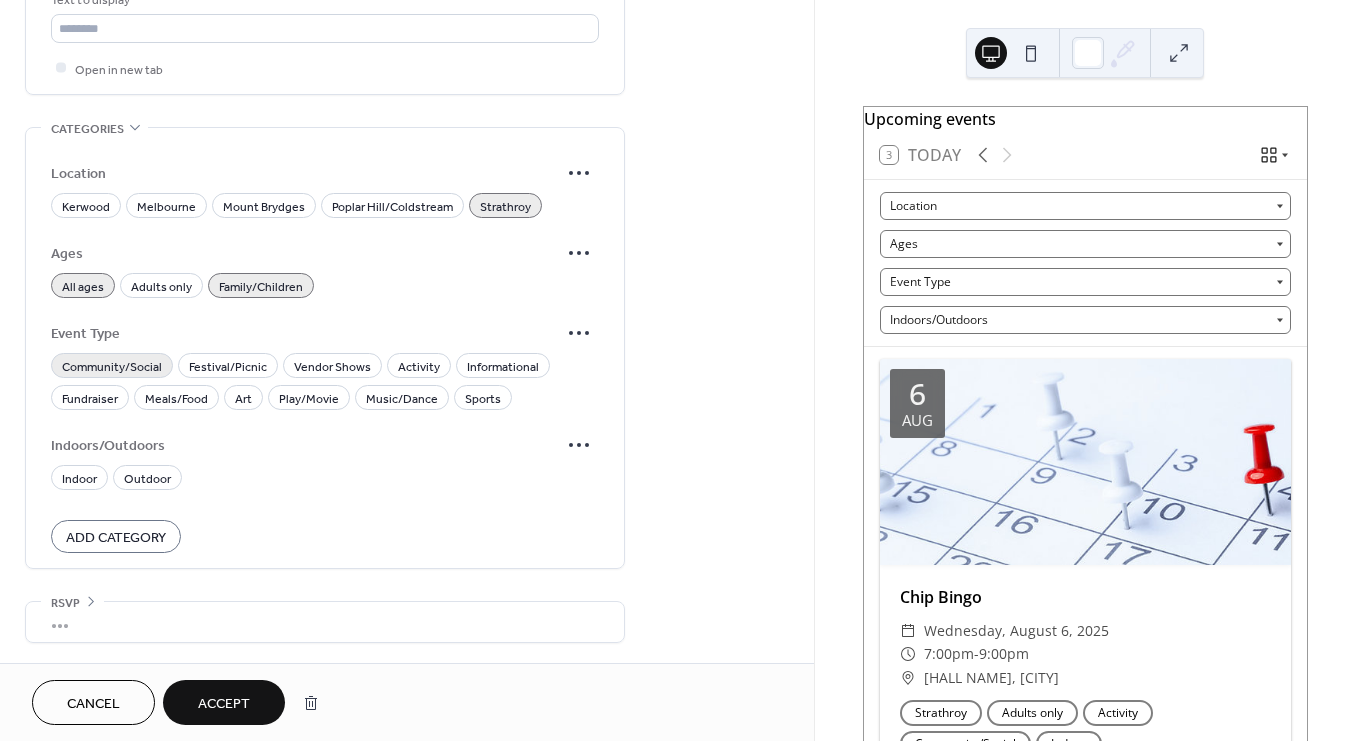 click on "Community/Social" at bounding box center (112, 366) 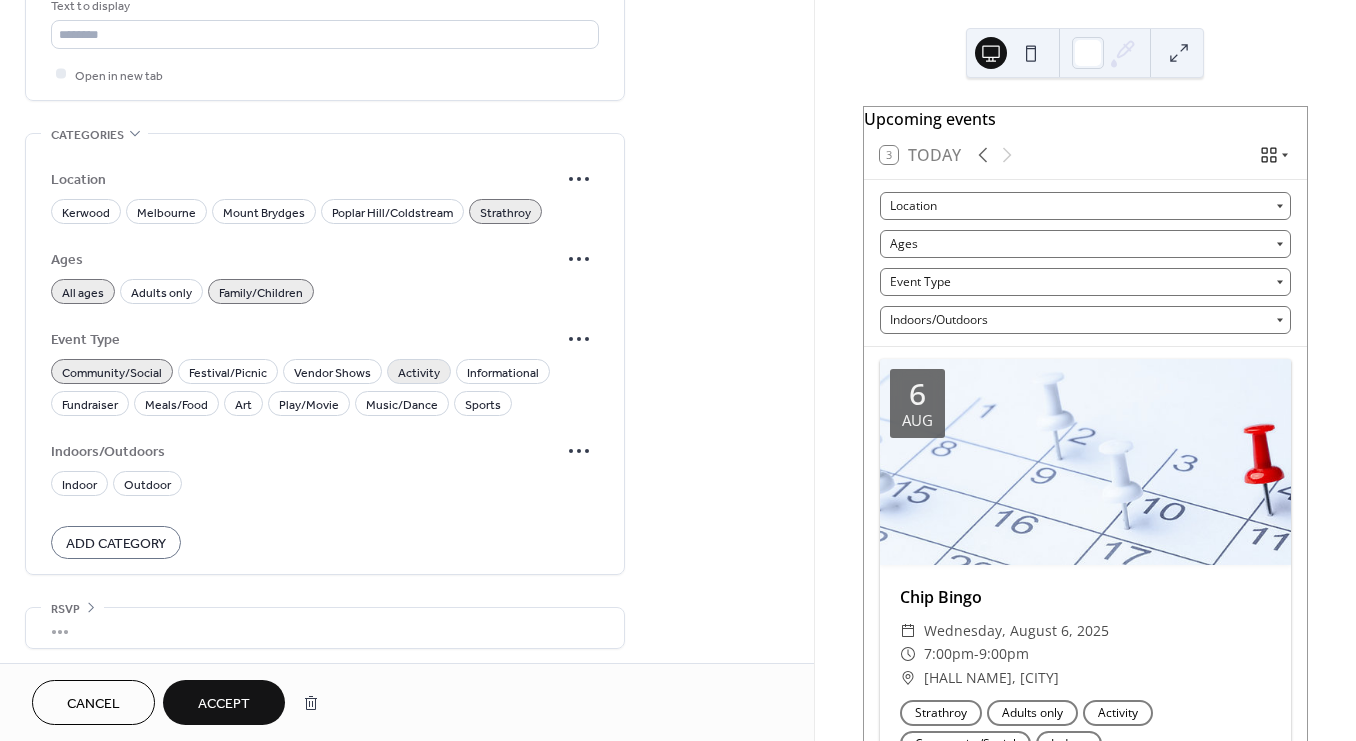 click on "Activity" at bounding box center [419, 372] 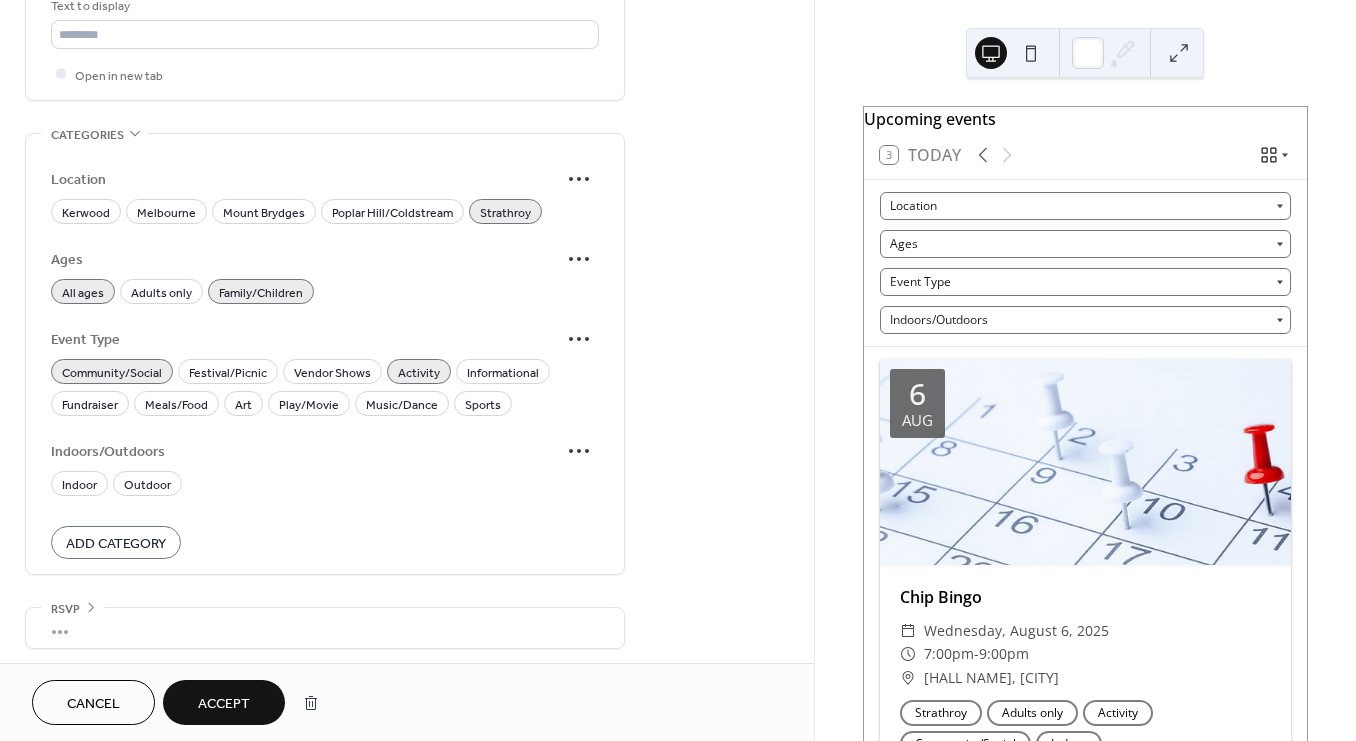 scroll, scrollTop: 1353, scrollLeft: 0, axis: vertical 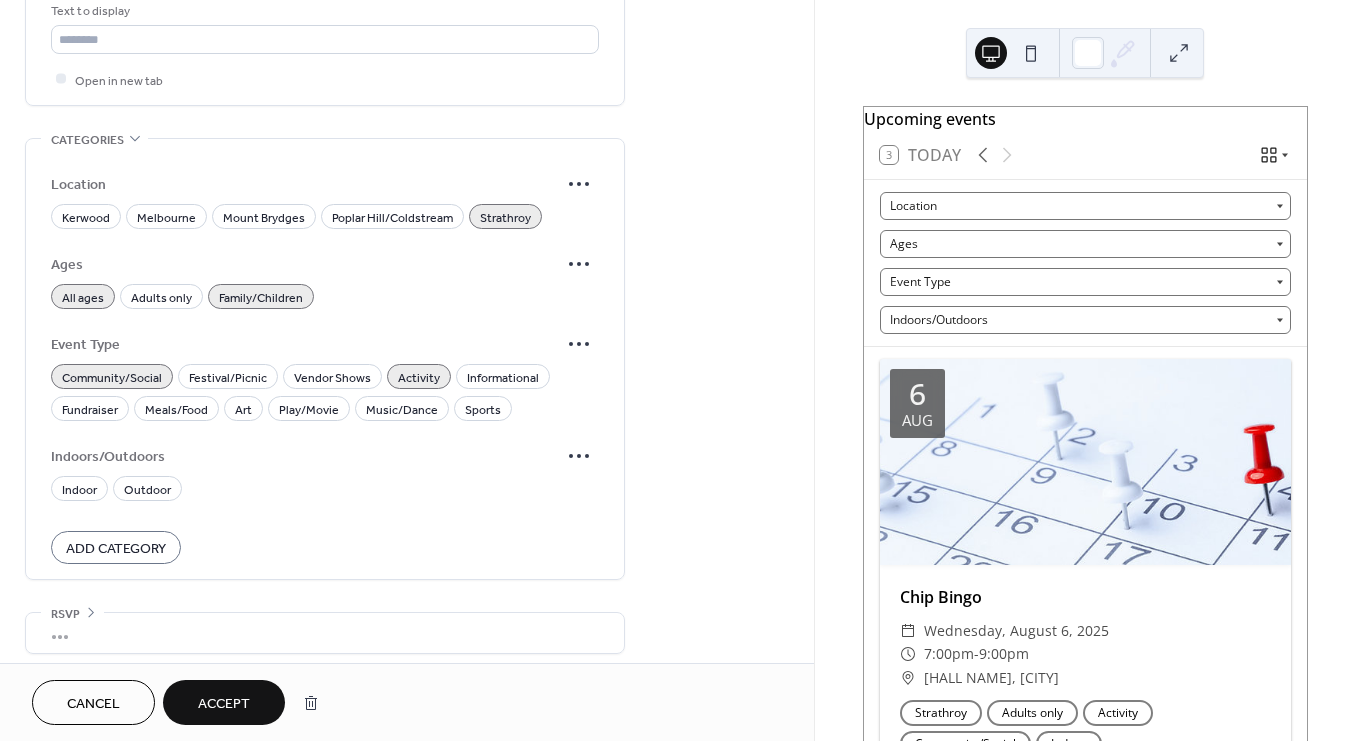 click on "Add Category" at bounding box center (116, 548) 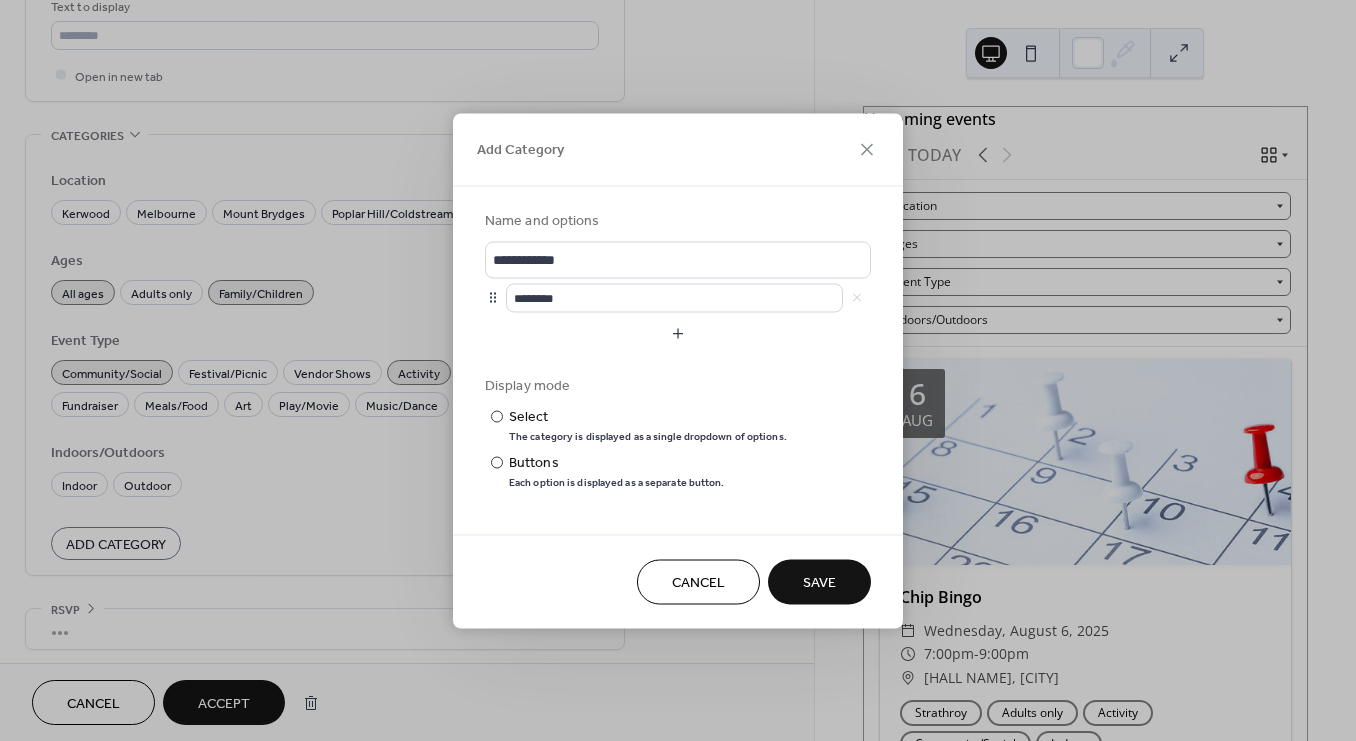 drag, startPoint x: 686, startPoint y: 587, endPoint x: 416, endPoint y: 629, distance: 273.24713 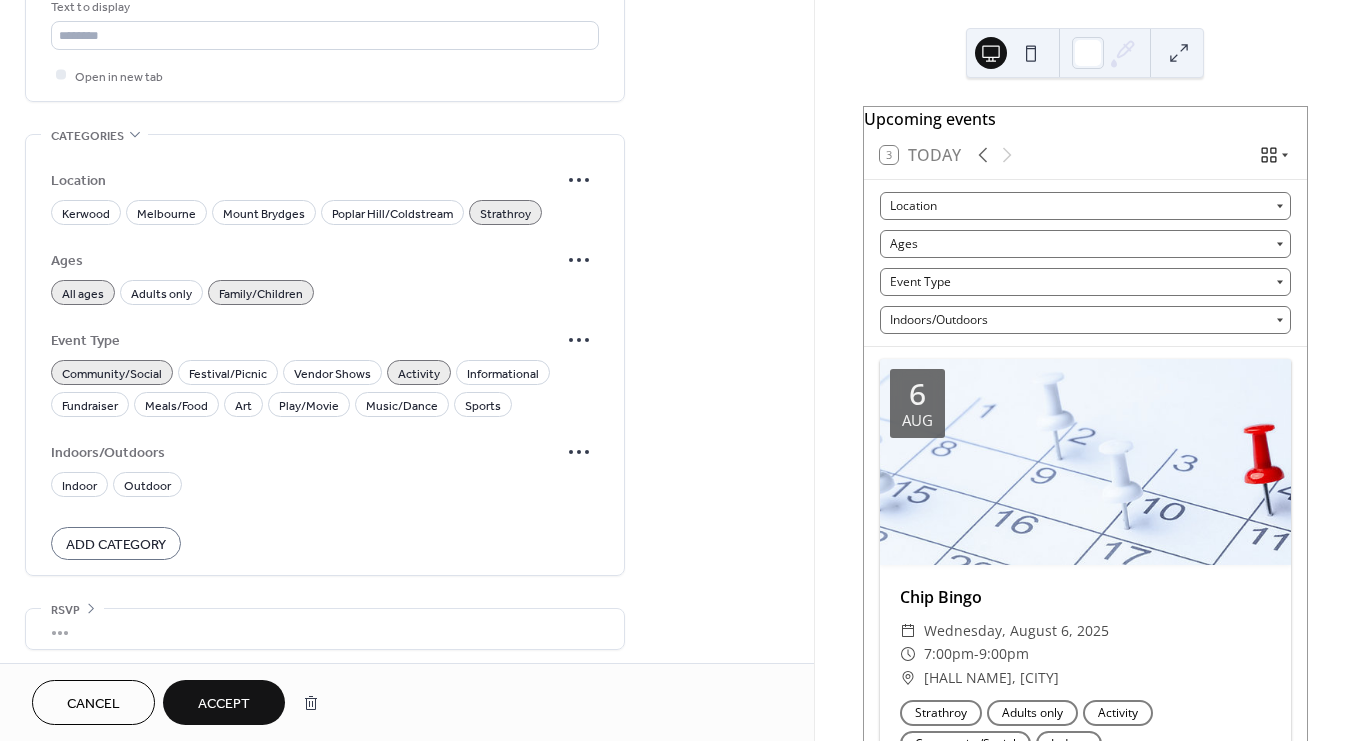 click on "Accept" at bounding box center (224, 704) 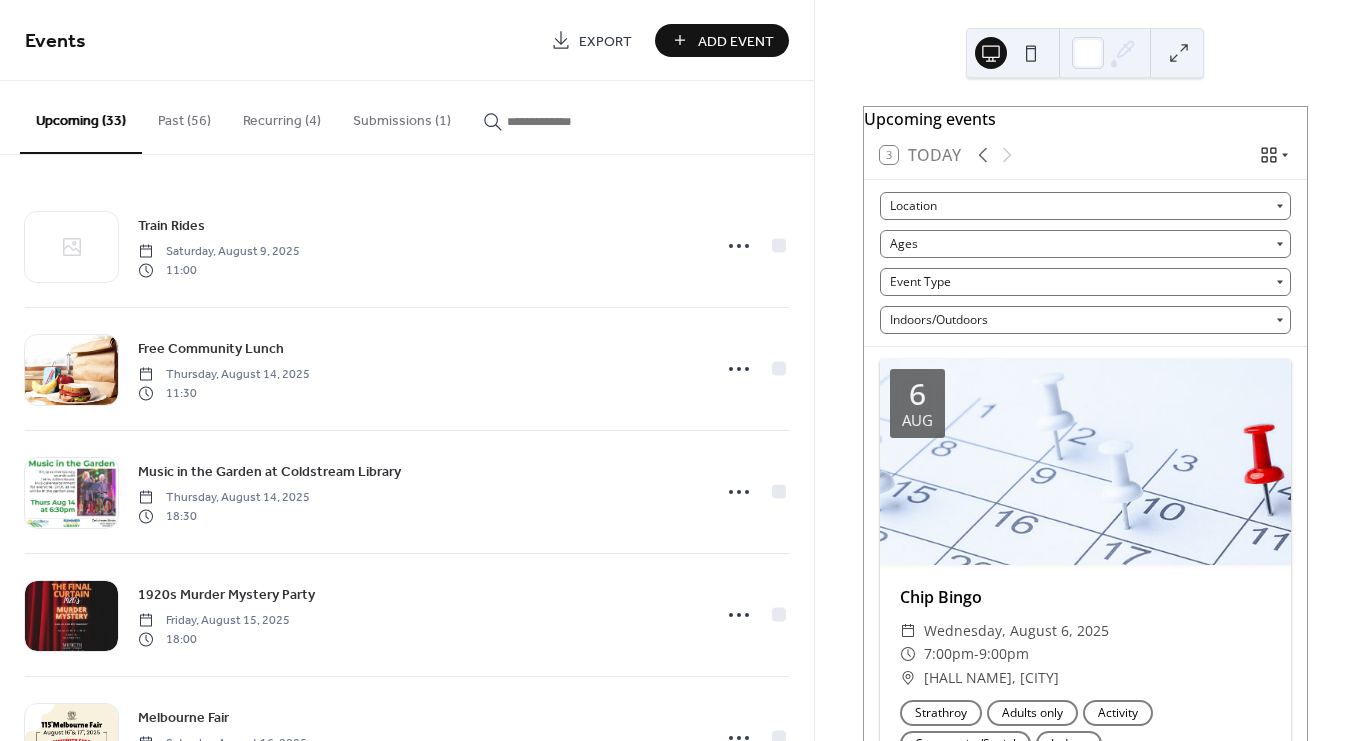 click on "Submissions (1)" at bounding box center [402, 116] 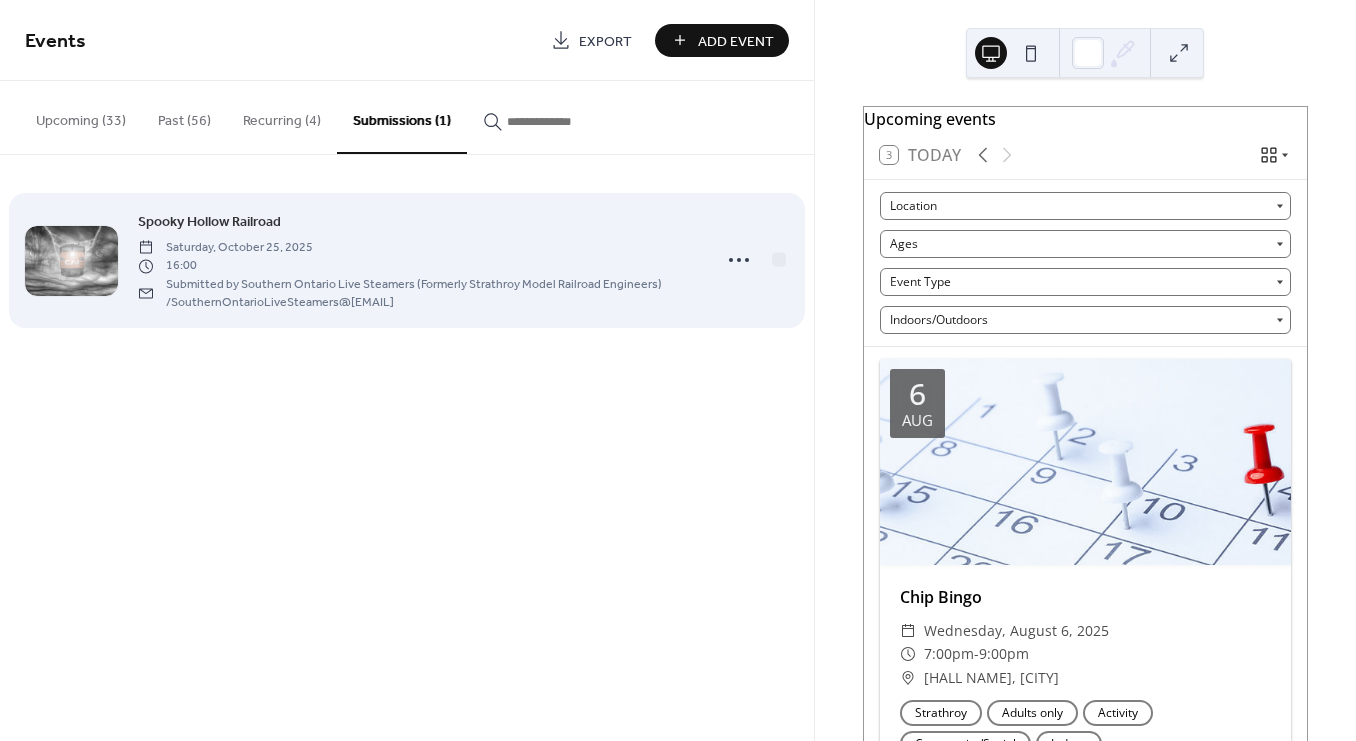 click on "Spooky Hollow Railroad Saturday, October 25, 2025 16:00 Submitted by   Southern Ontario Live Steamers (Formerly Strathroy Model Railroad Engineers)   /  SouthernOntarioLiveSteamers@[EMAIL]" at bounding box center [418, 260] 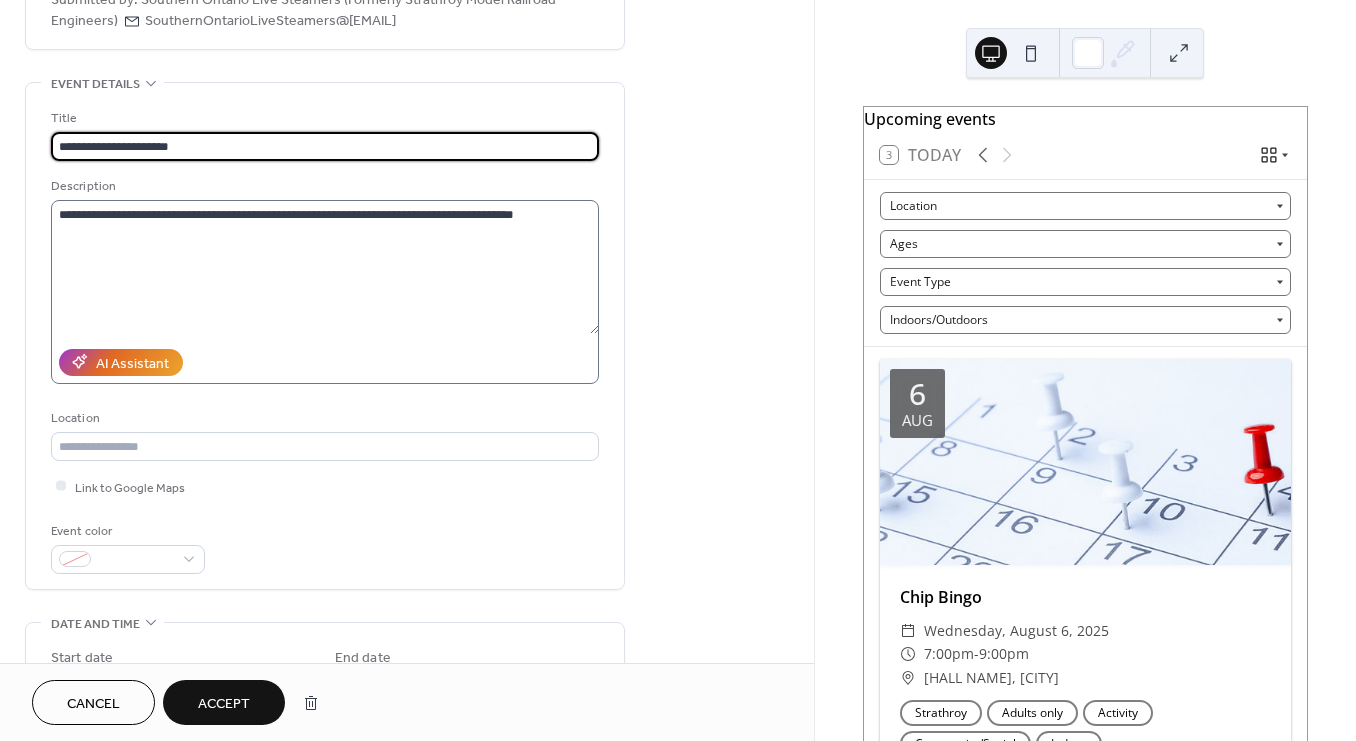 scroll, scrollTop: 155, scrollLeft: 0, axis: vertical 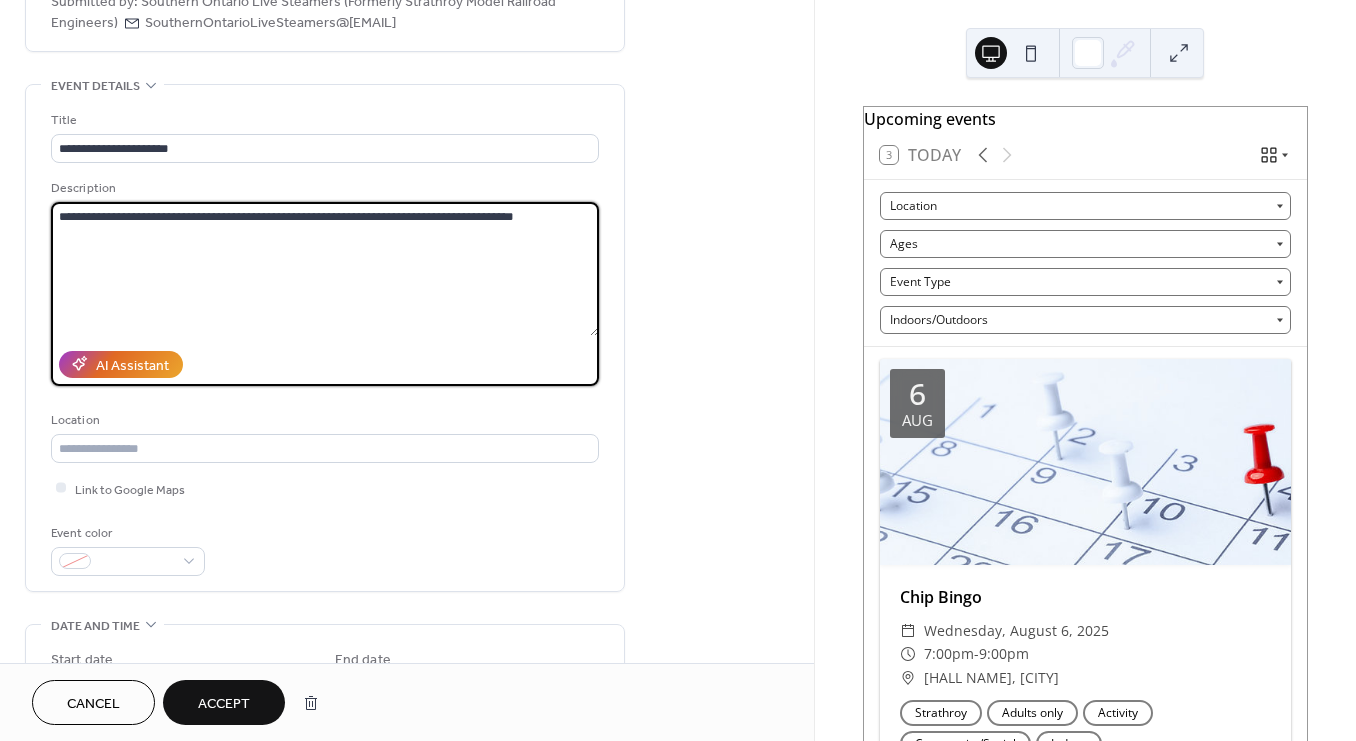 drag, startPoint x: 183, startPoint y: 220, endPoint x: 42, endPoint y: 214, distance: 141.12761 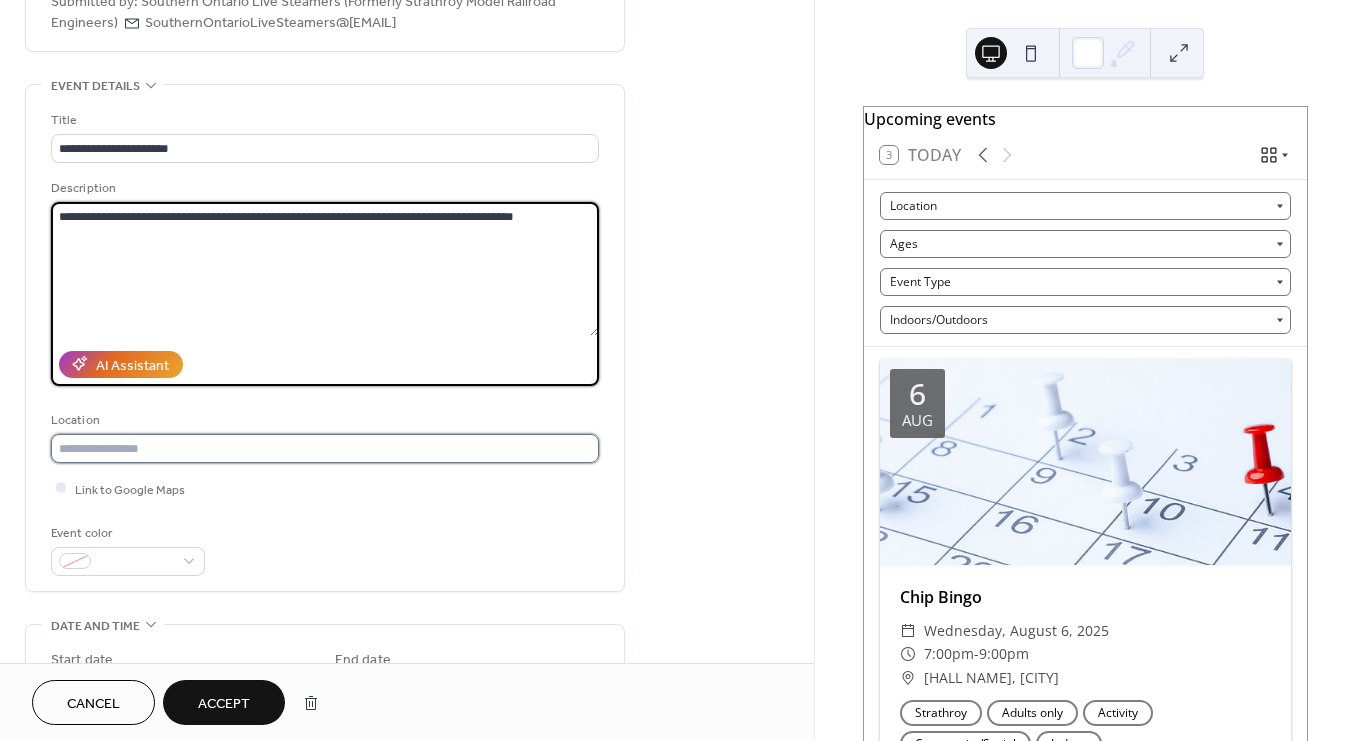 click at bounding box center [325, 448] 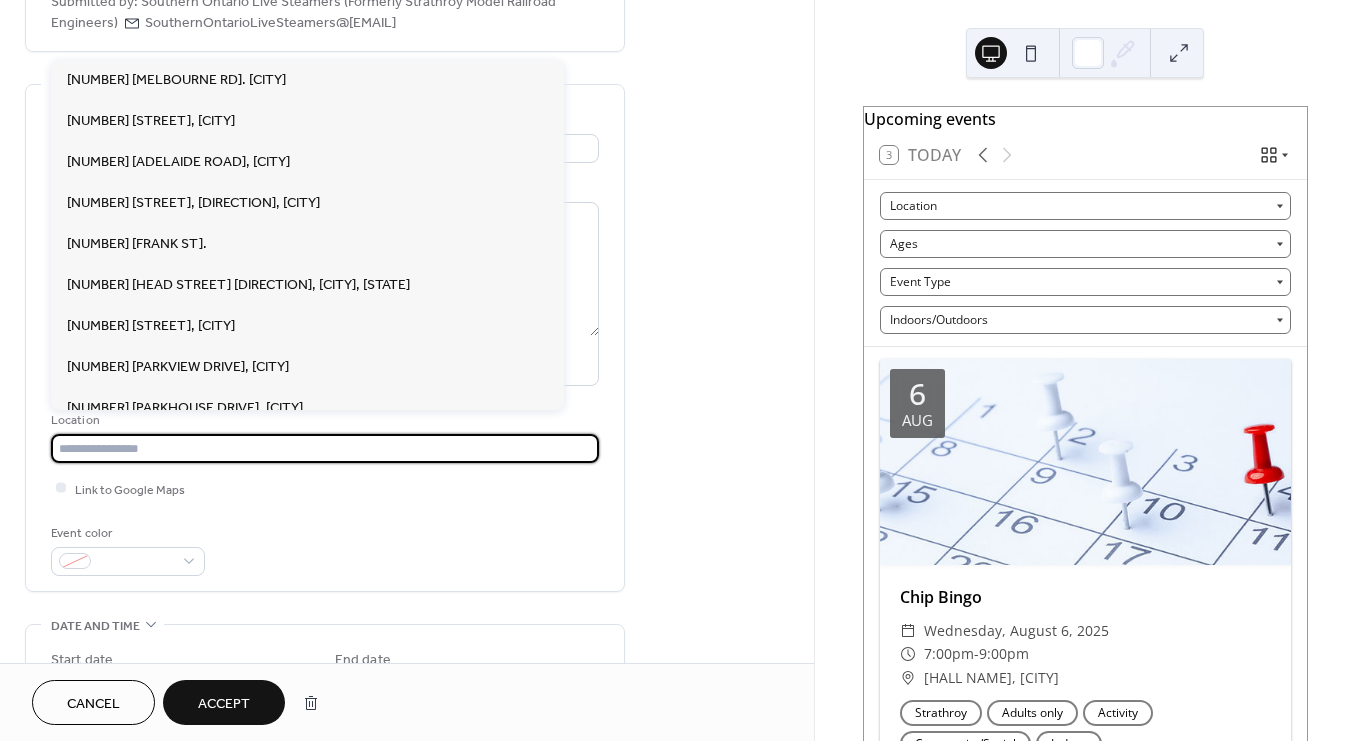 paste on "**********" 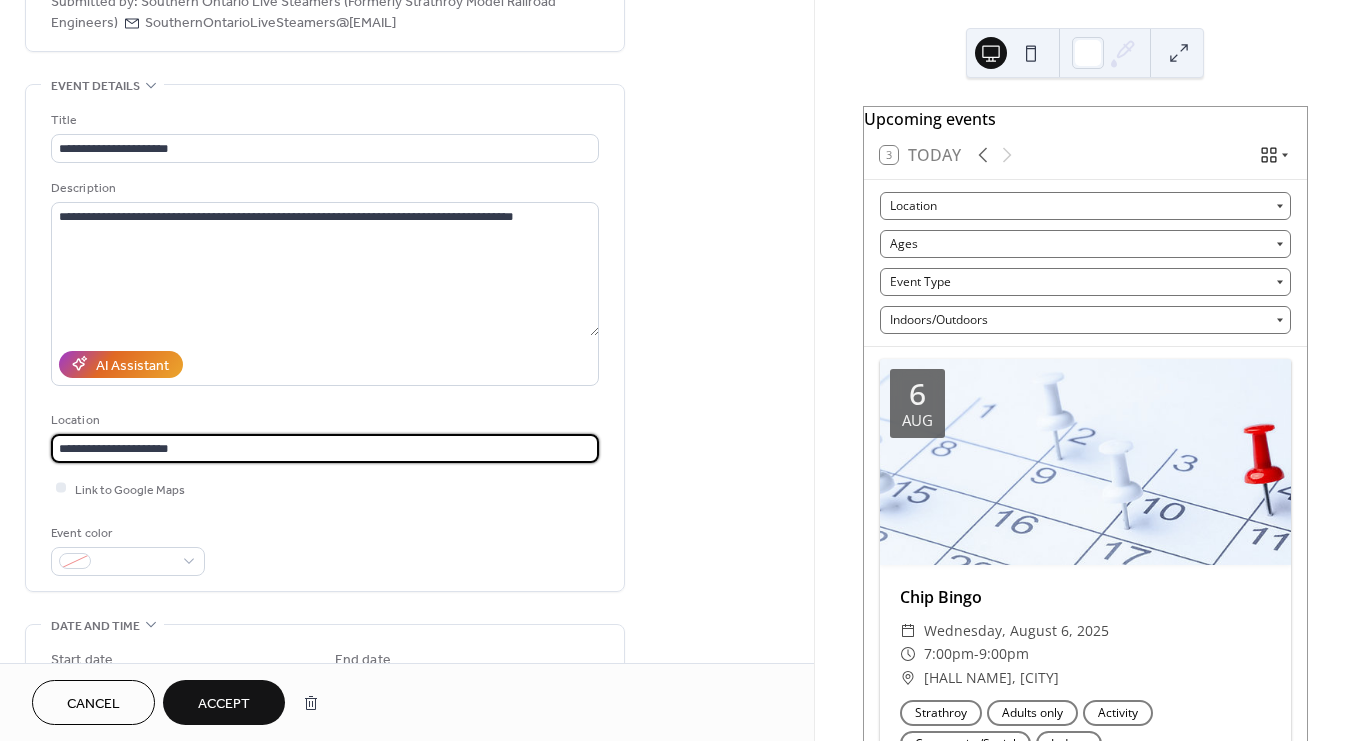 type on "**********" 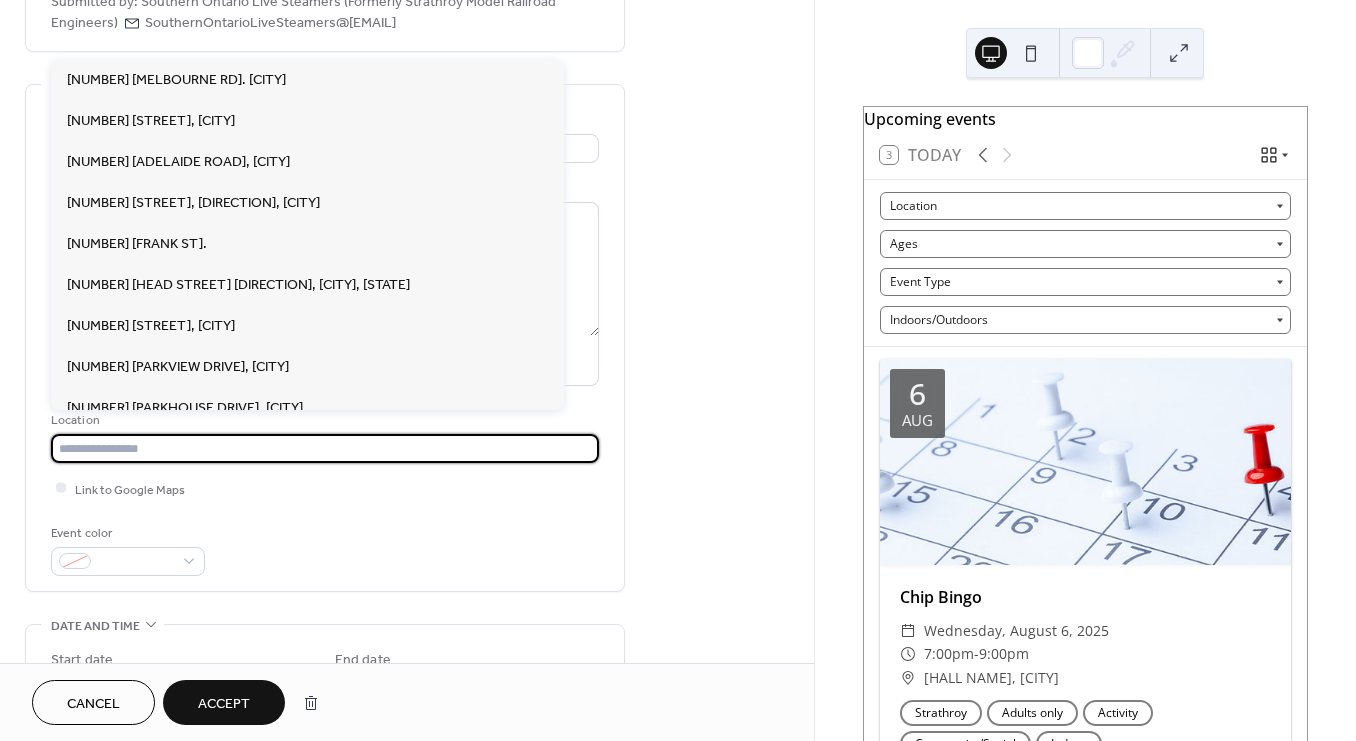click at bounding box center (325, 448) 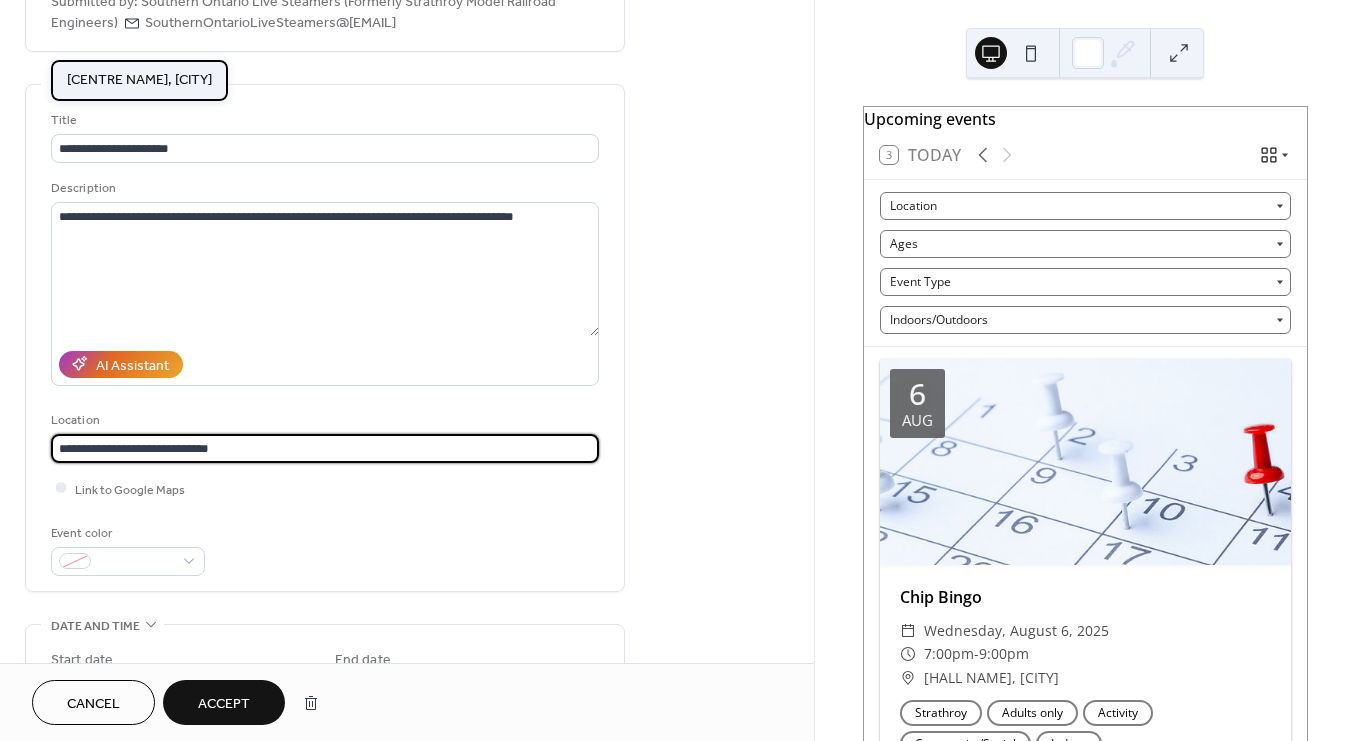 click on "[CENTRE NAME], [CITY]" at bounding box center [139, 79] 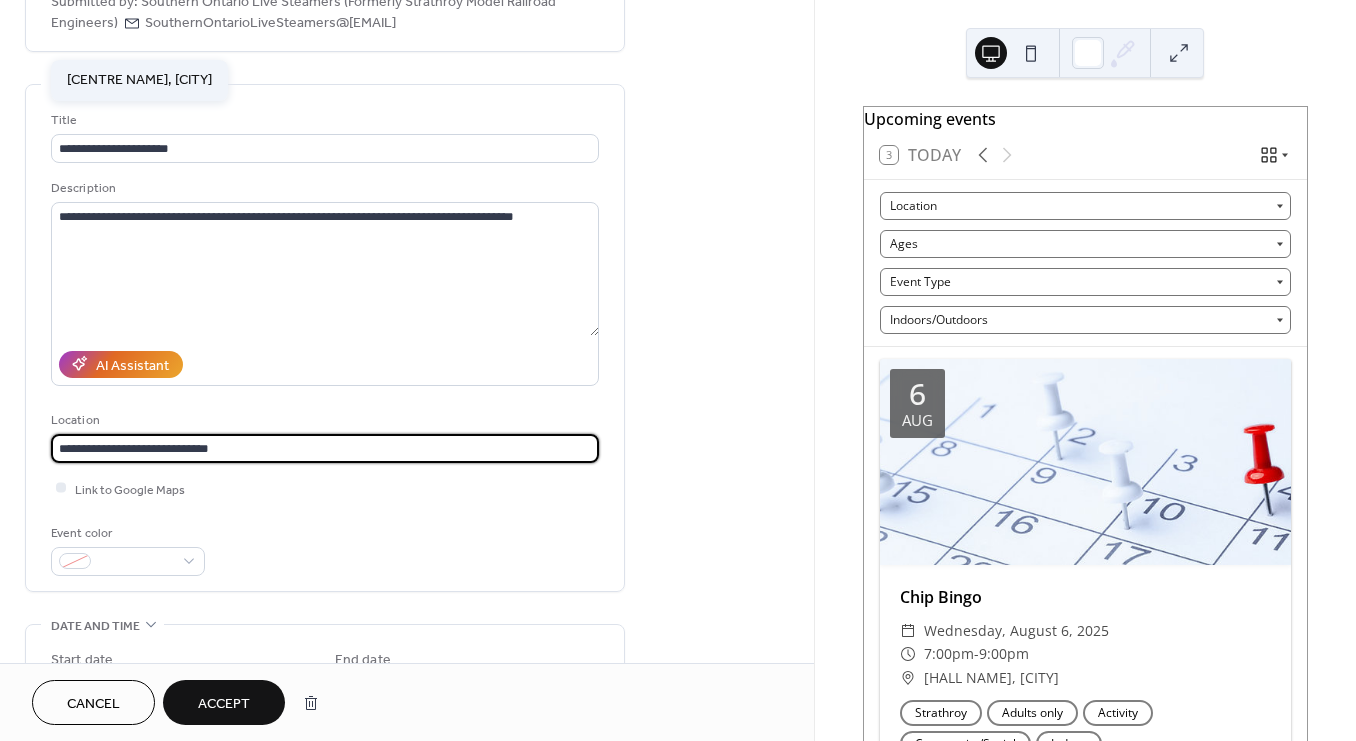 type on "**********" 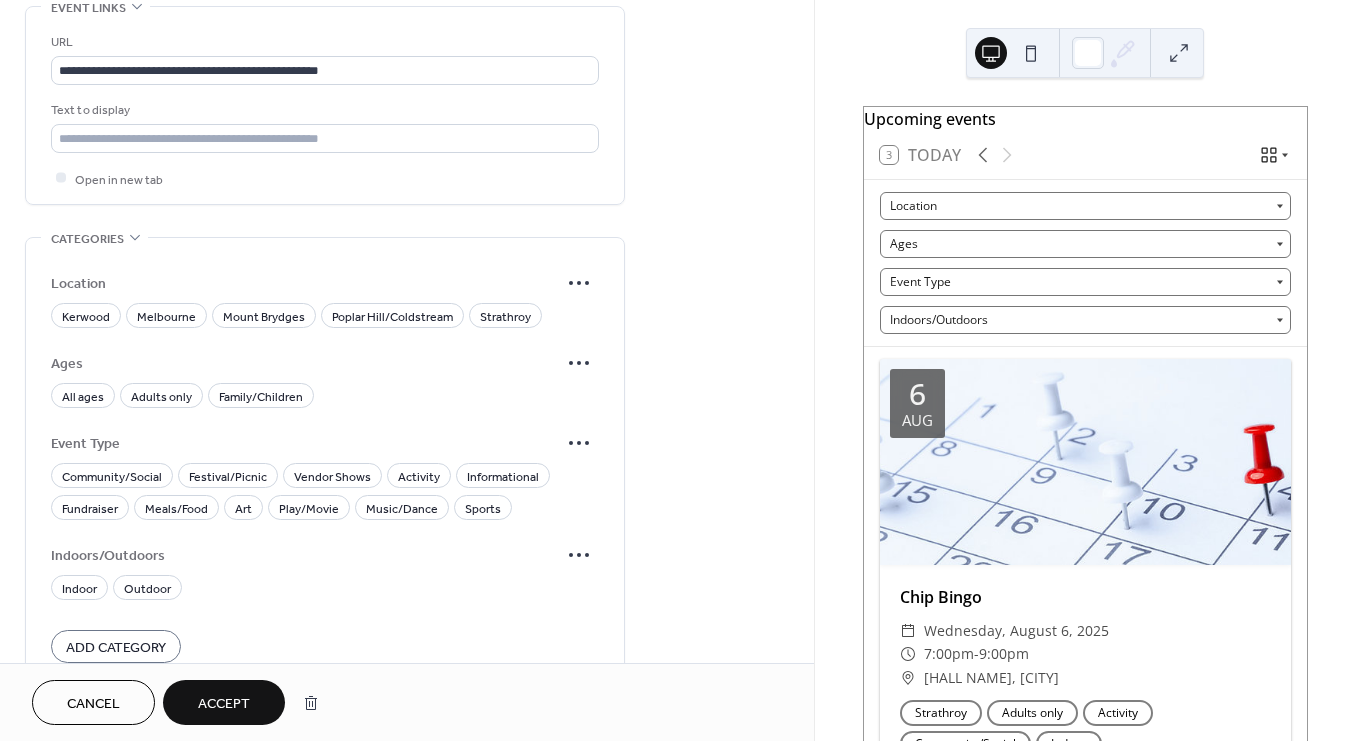 scroll, scrollTop: 1263, scrollLeft: 0, axis: vertical 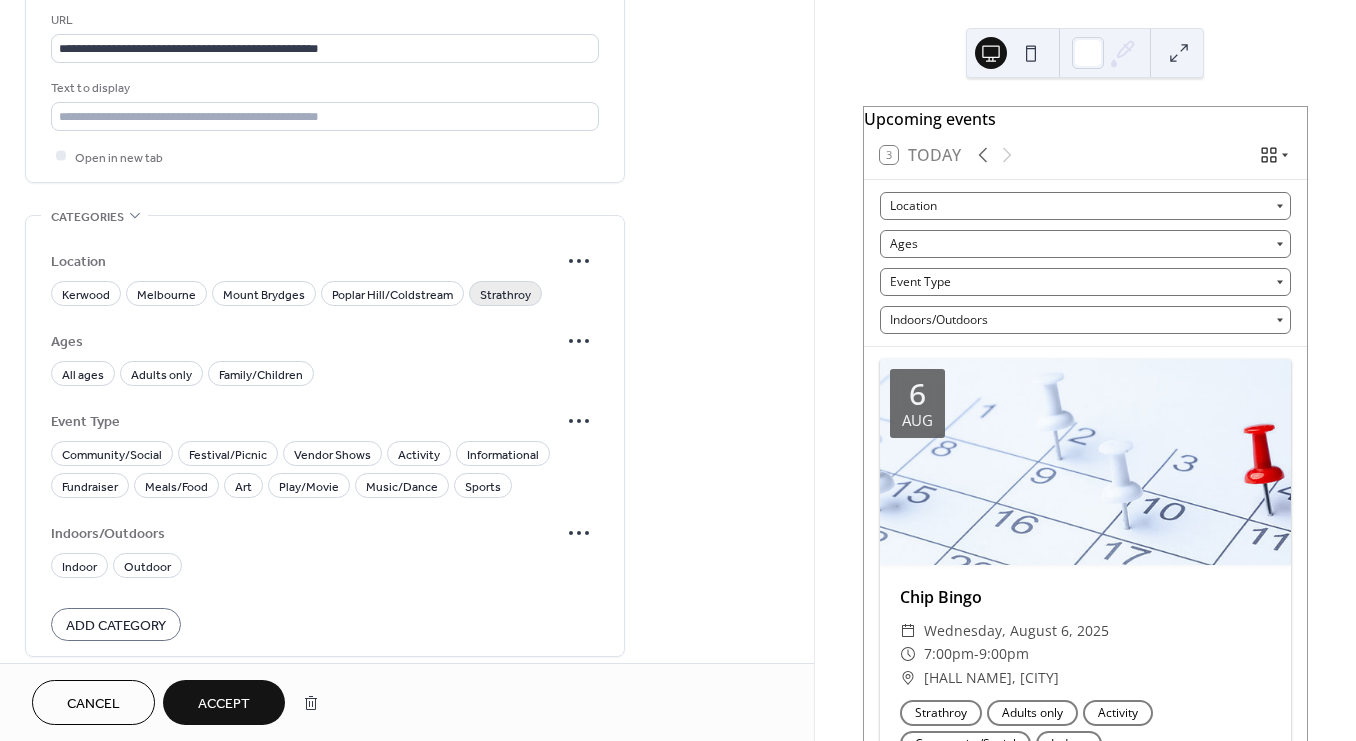 click on "Strathroy" at bounding box center [505, 294] 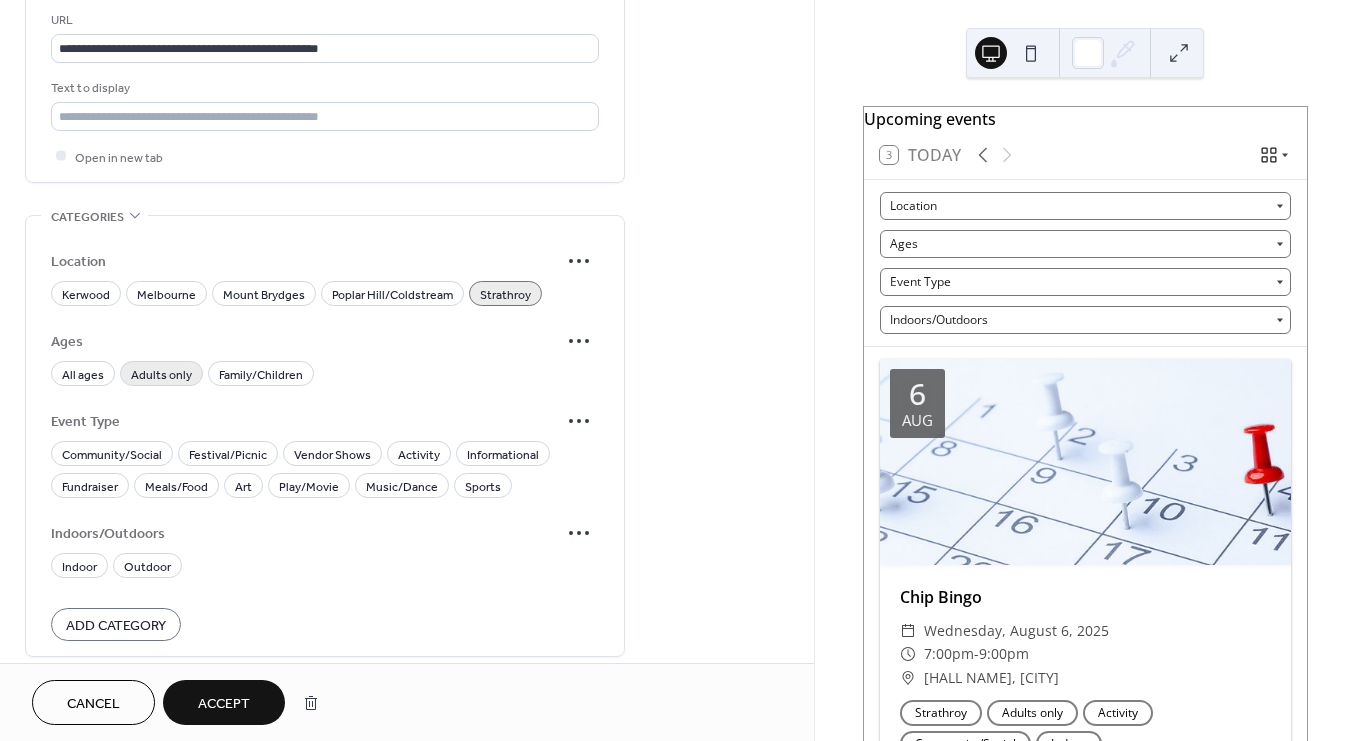 drag, startPoint x: 226, startPoint y: 370, endPoint x: 128, endPoint y: 367, distance: 98.045906 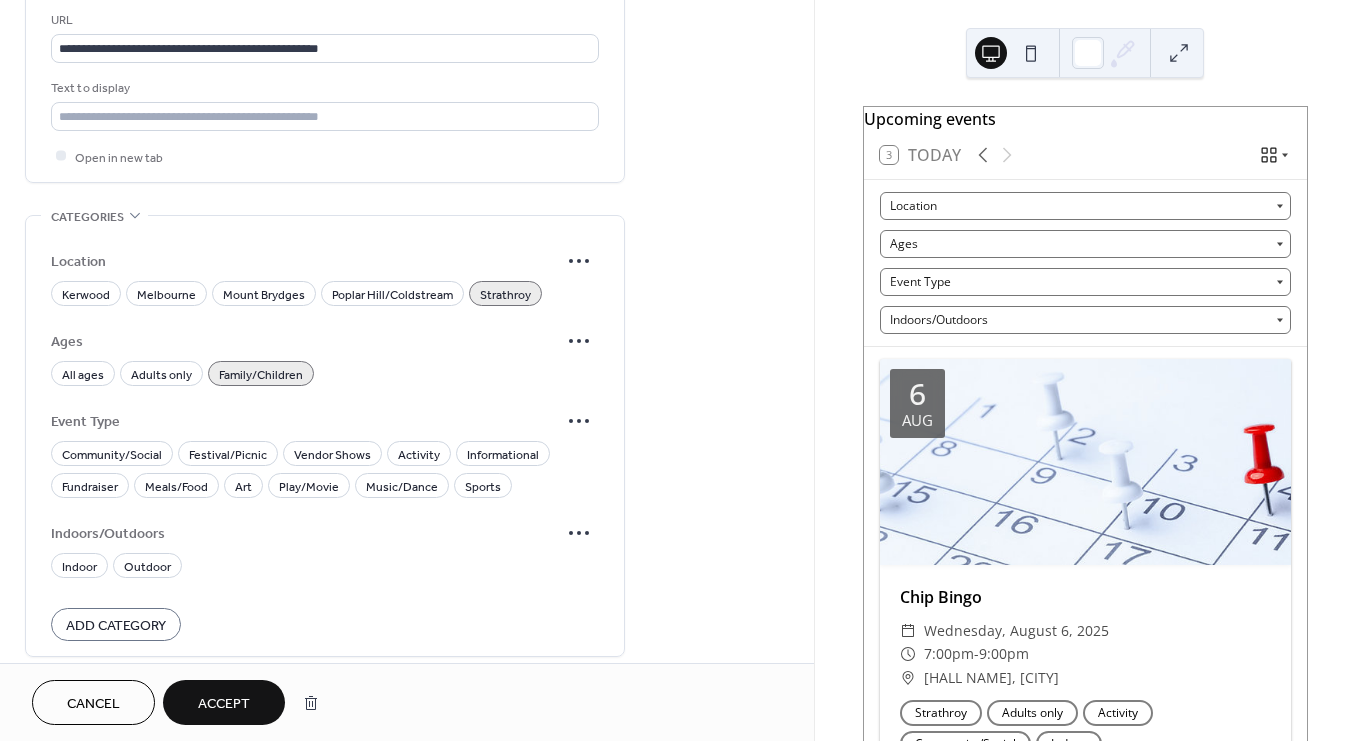 drag, startPoint x: 65, startPoint y: 373, endPoint x: 95, endPoint y: 416, distance: 52.43091 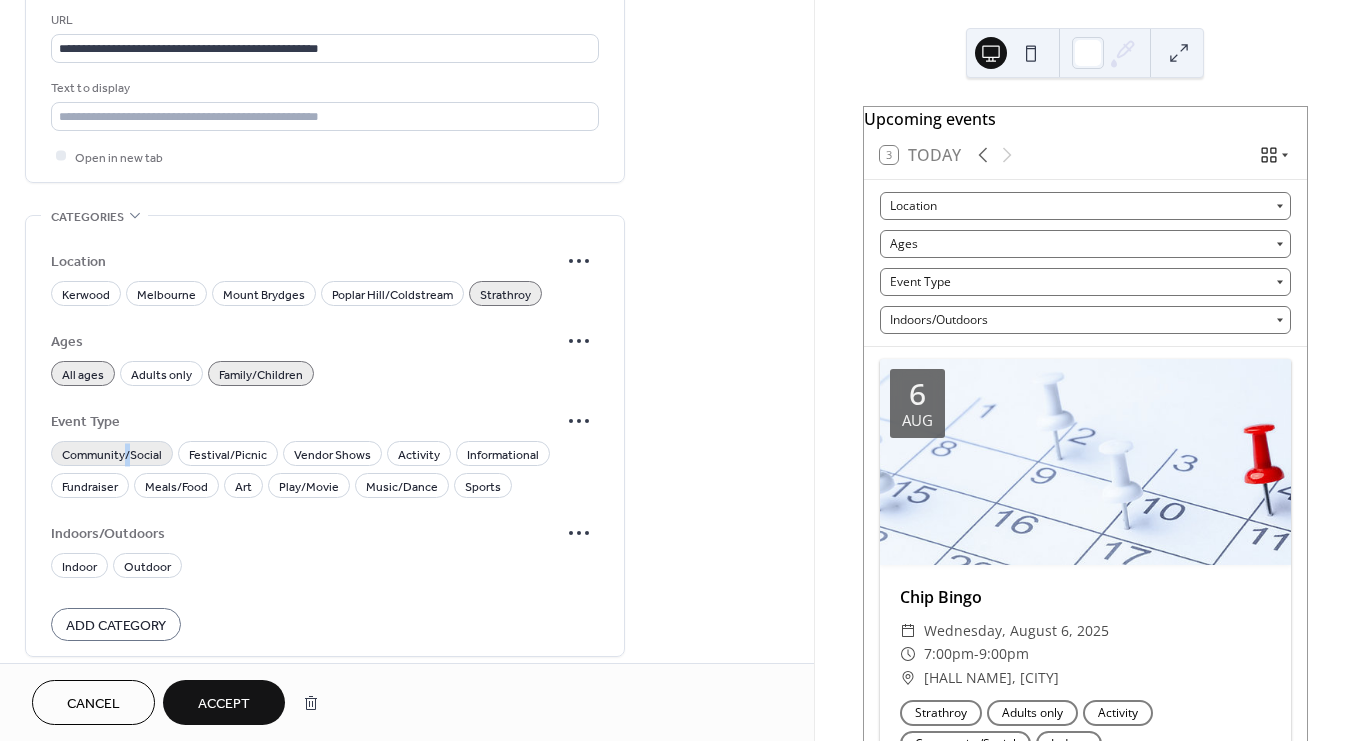 click on "Community/Social" at bounding box center [112, 454] 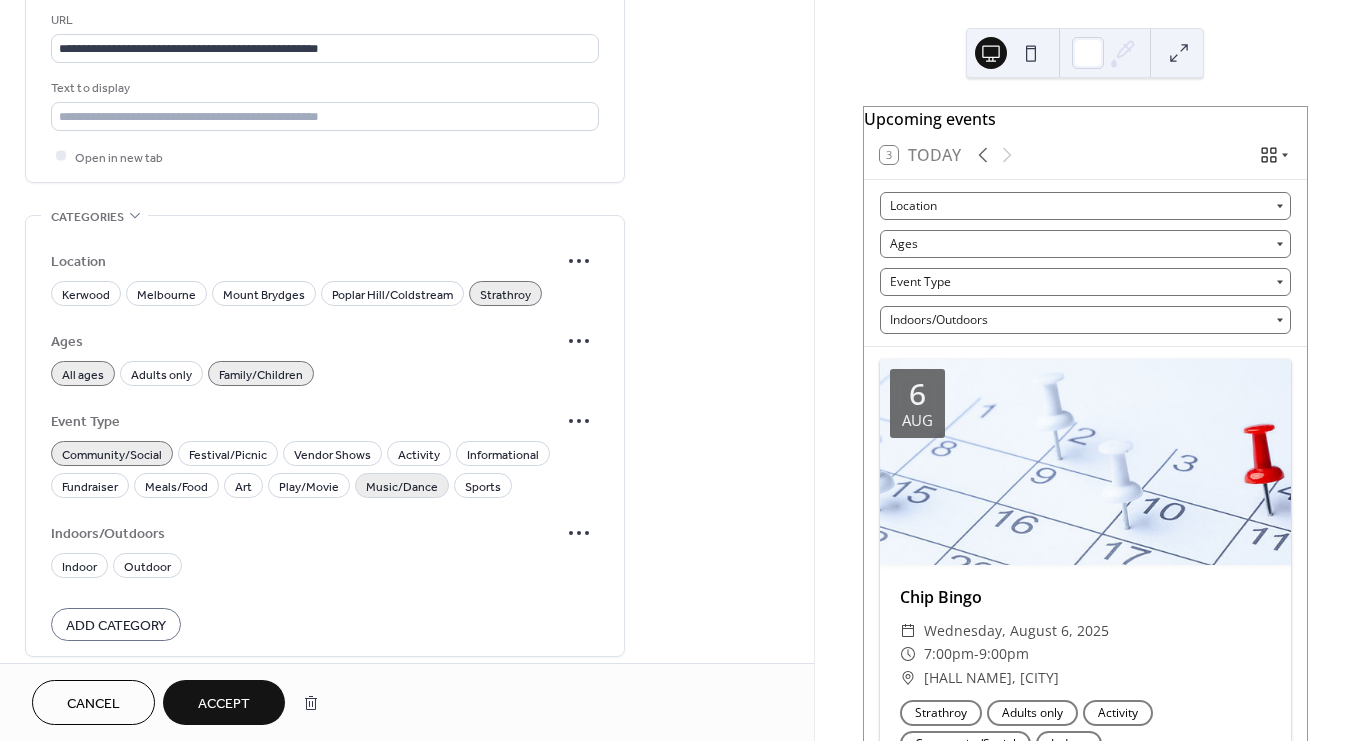 drag, startPoint x: 410, startPoint y: 457, endPoint x: 353, endPoint y: 483, distance: 62.649822 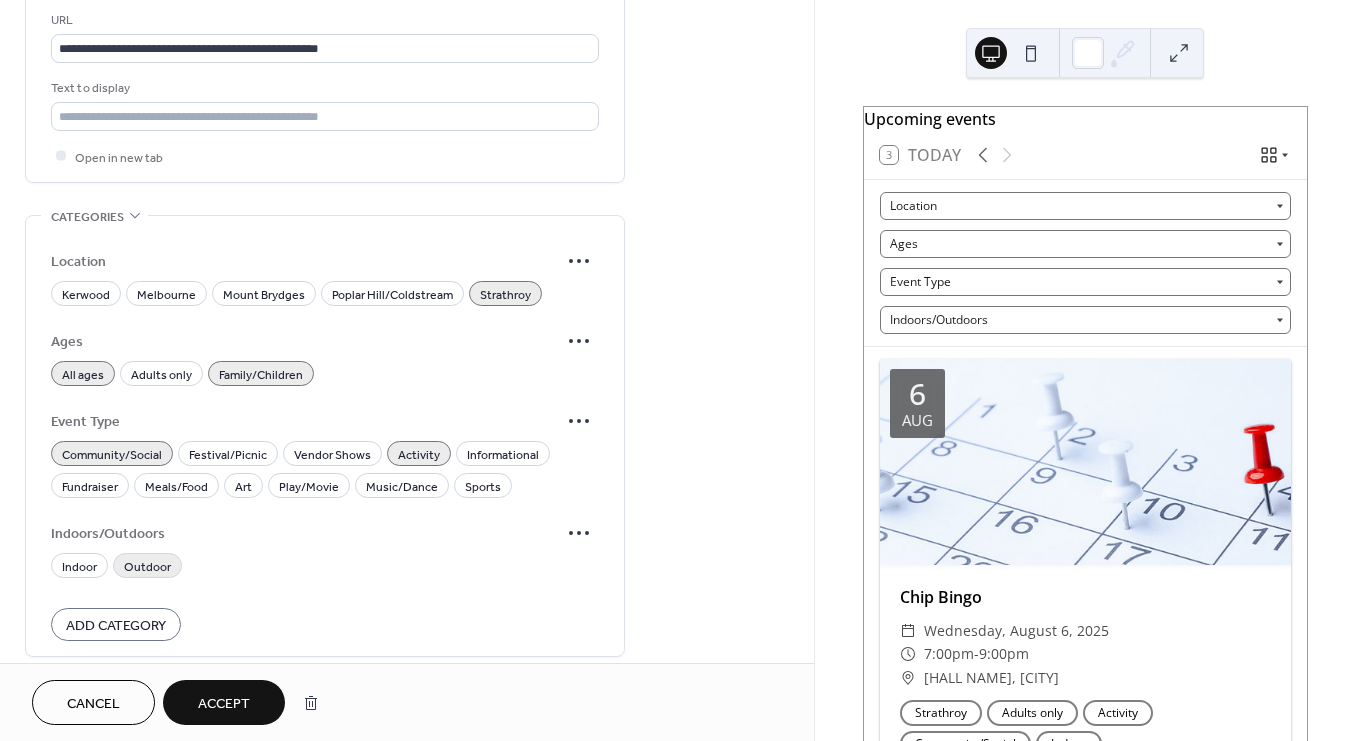click on "Outdoor" at bounding box center [147, 566] 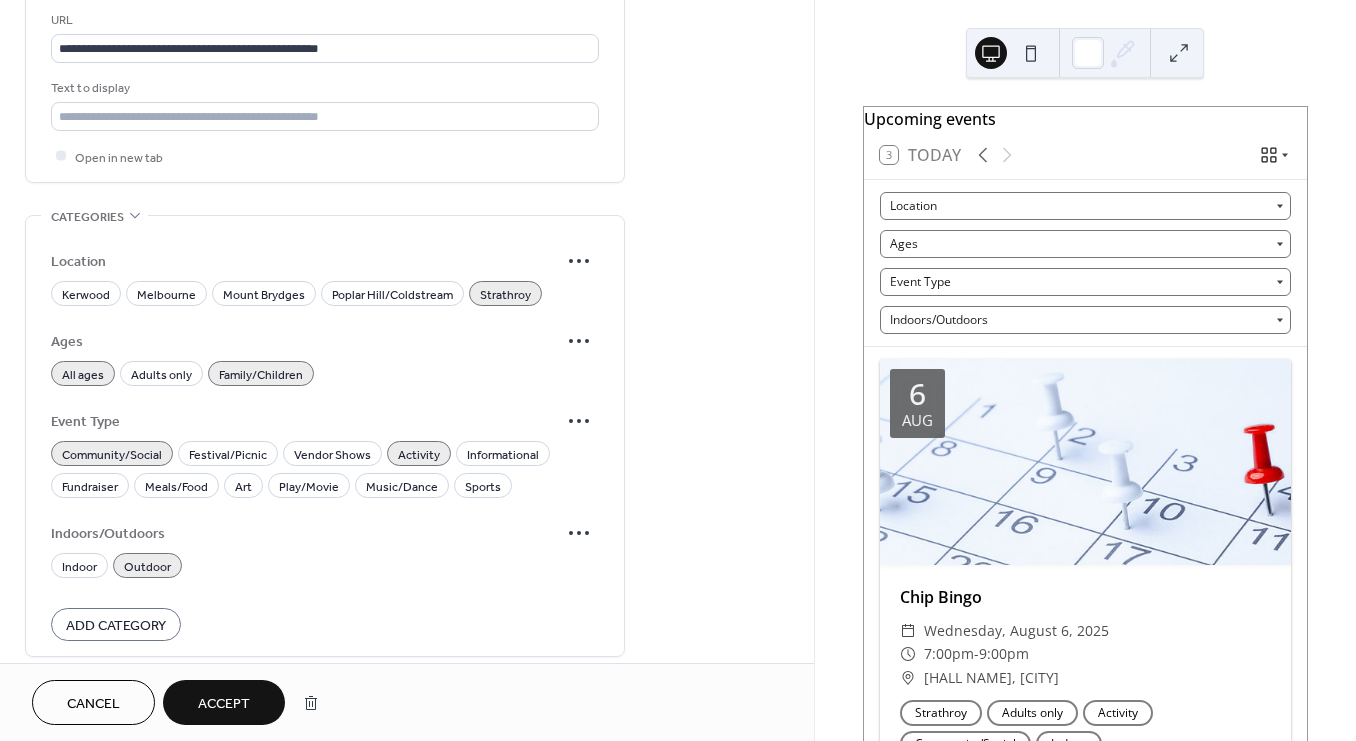 click on "Accept" at bounding box center (224, 704) 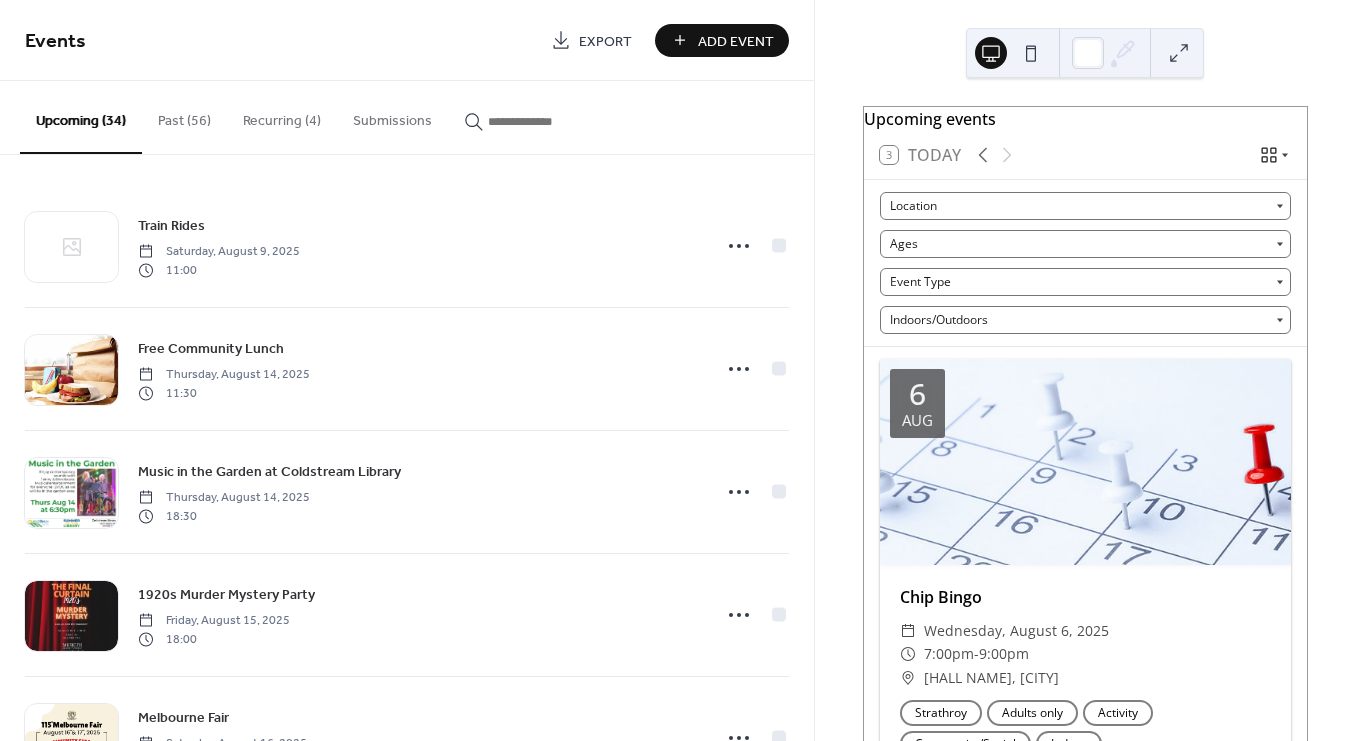 click on "Recurring (4)" at bounding box center [282, 116] 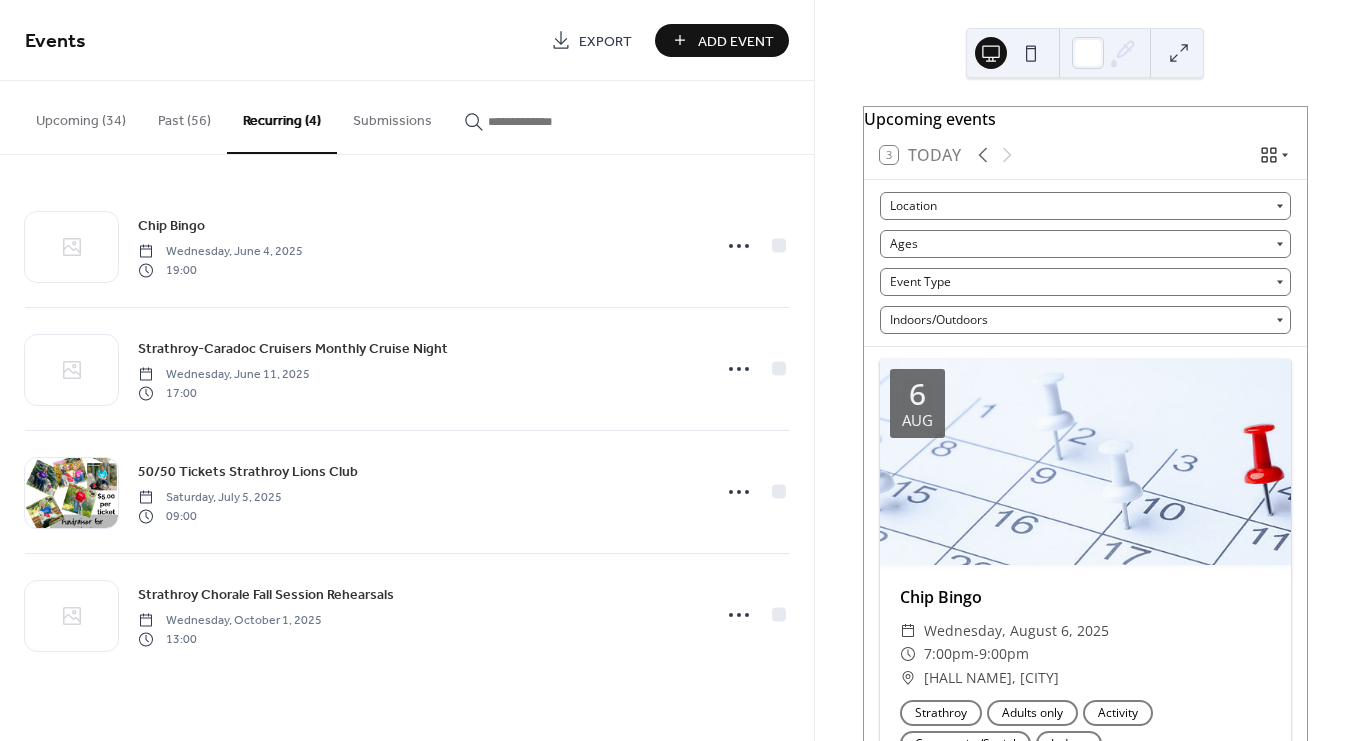 click on "Upcoming (34)" at bounding box center (81, 116) 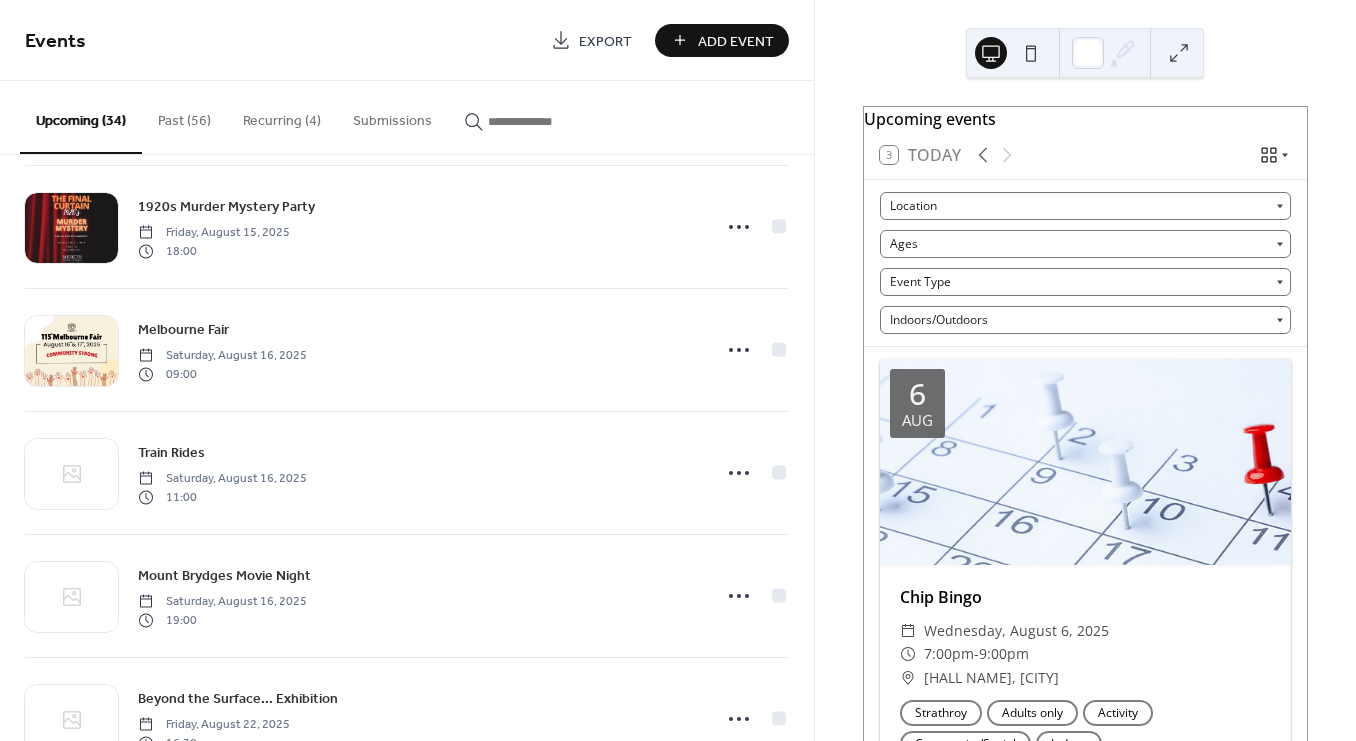scroll, scrollTop: 0, scrollLeft: 0, axis: both 